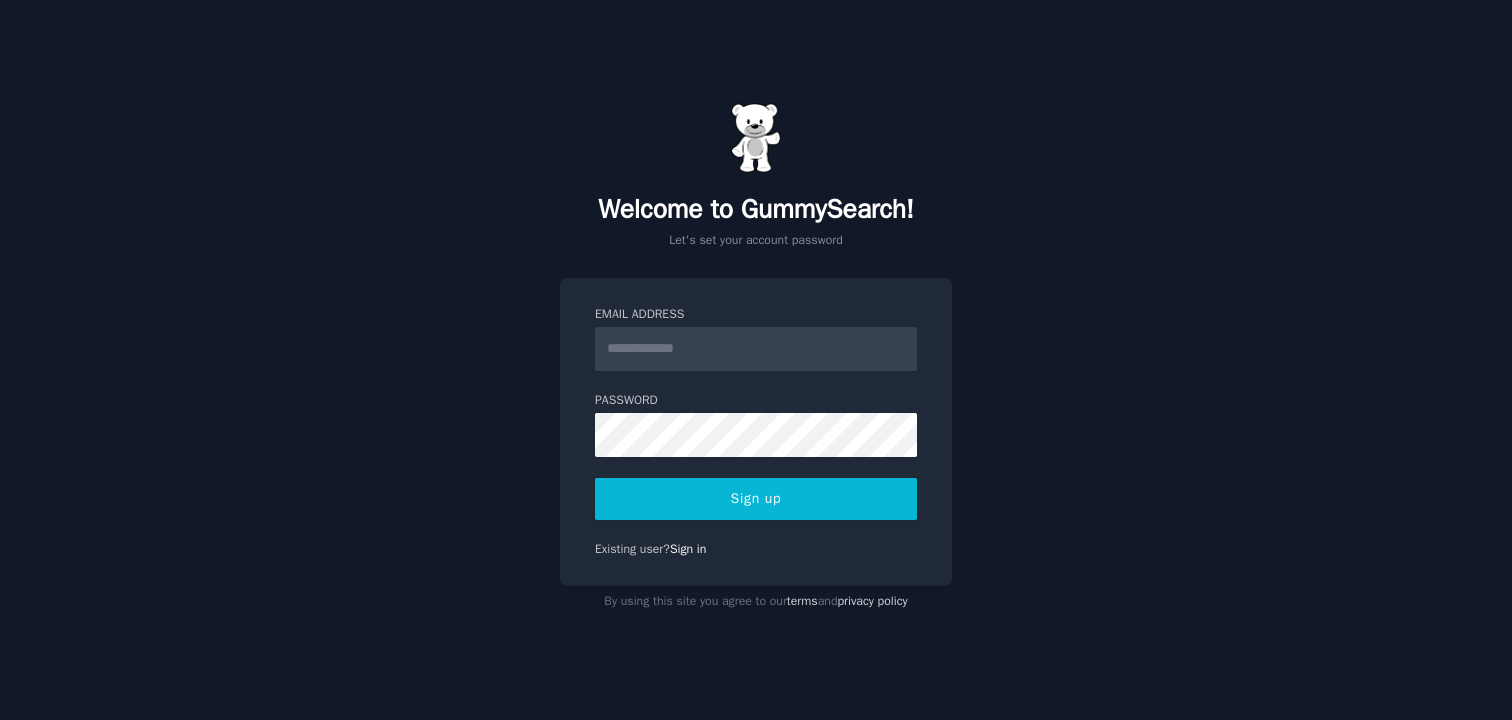scroll, scrollTop: 0, scrollLeft: 0, axis: both 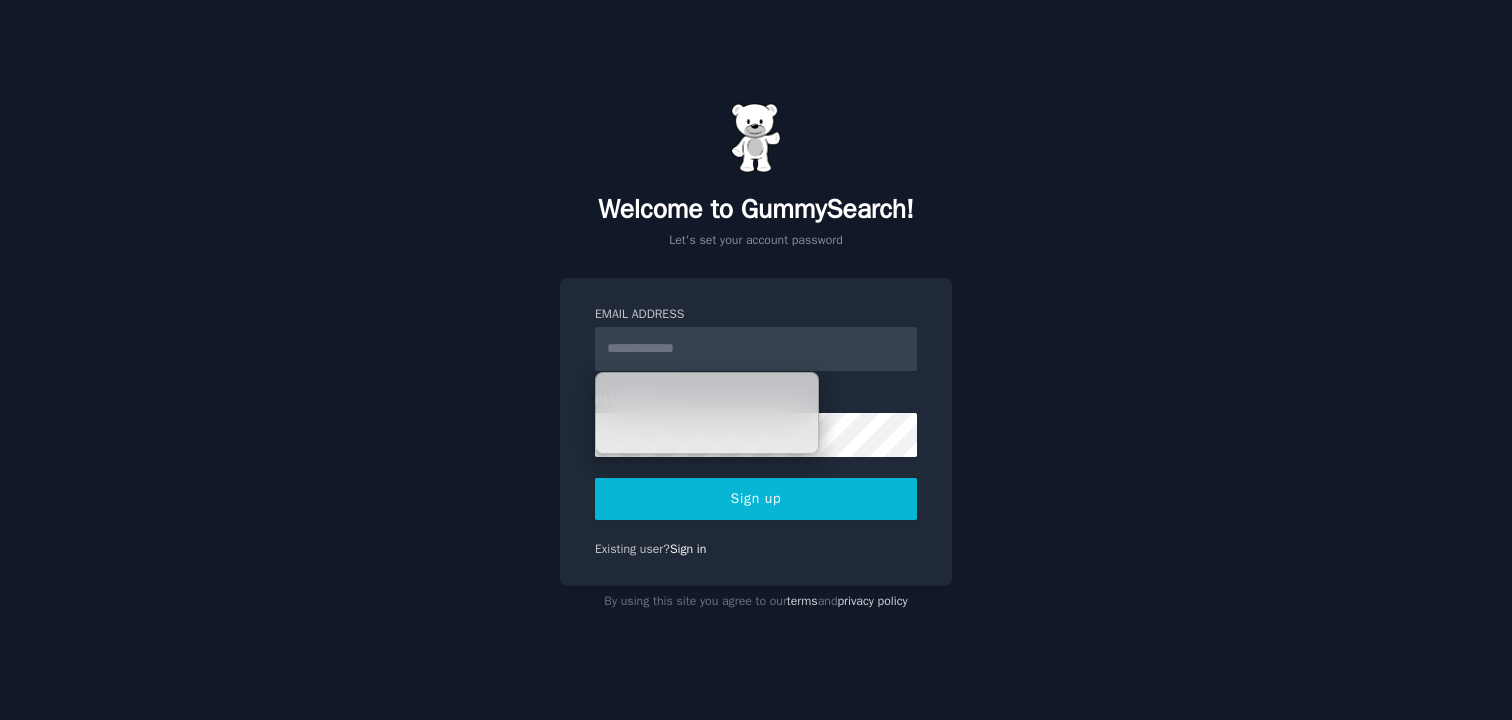 click on "Email Address" at bounding box center [756, 349] 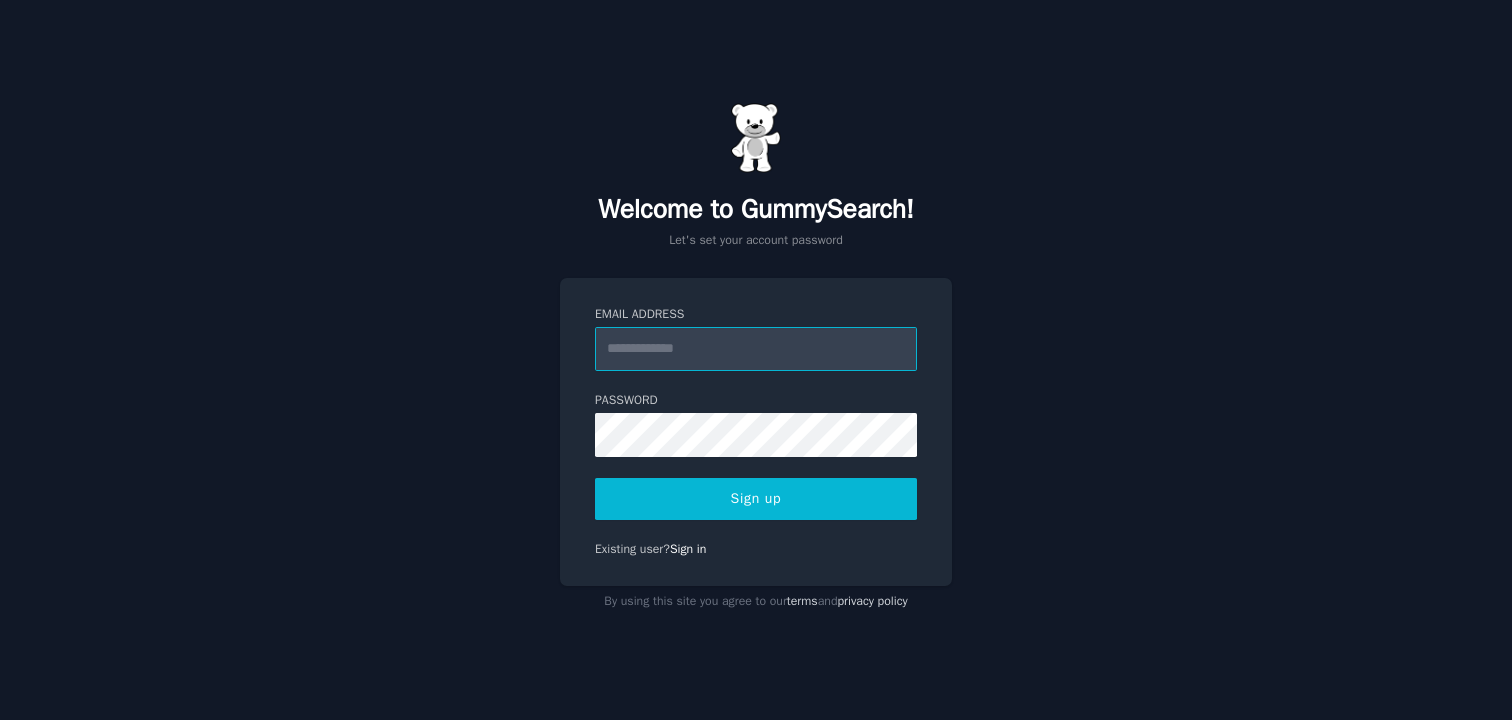 click on "Email Address" at bounding box center [756, 349] 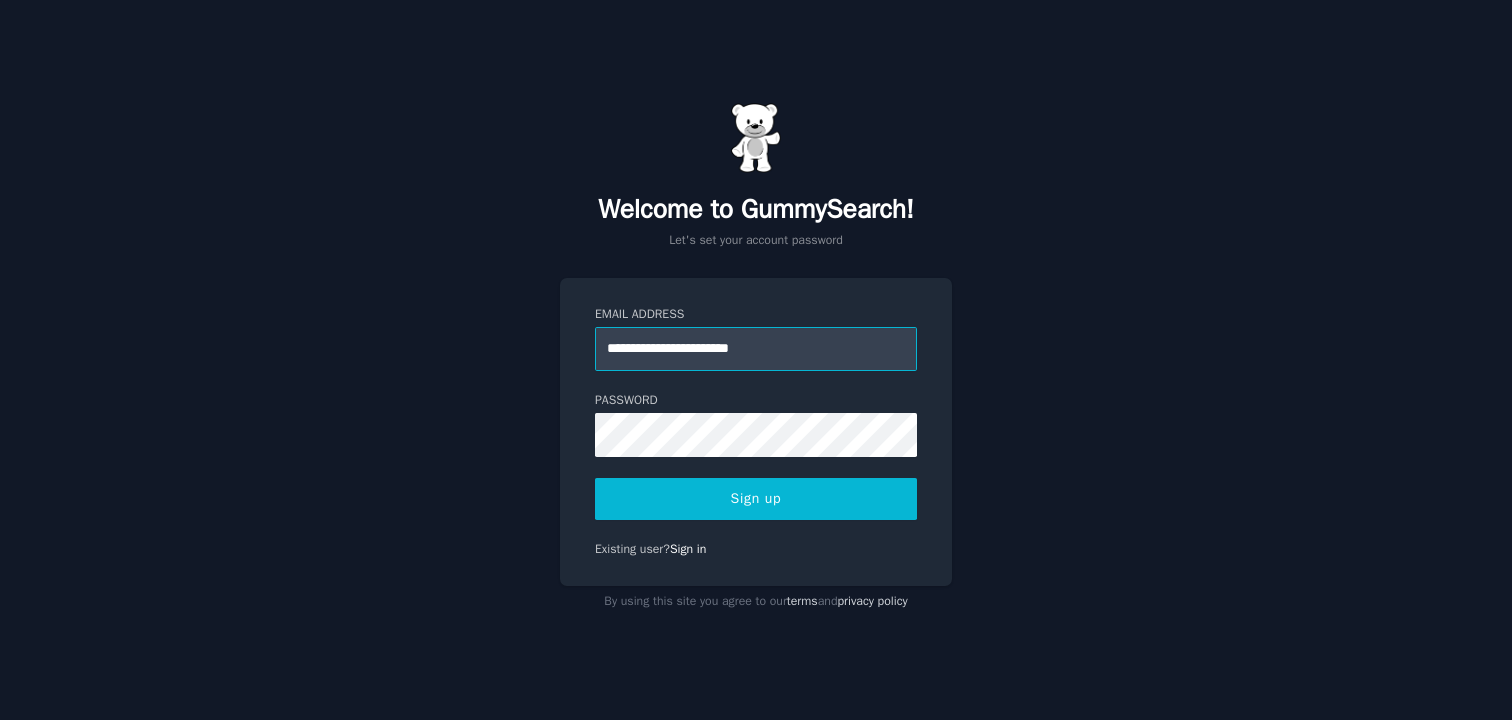 type on "**********" 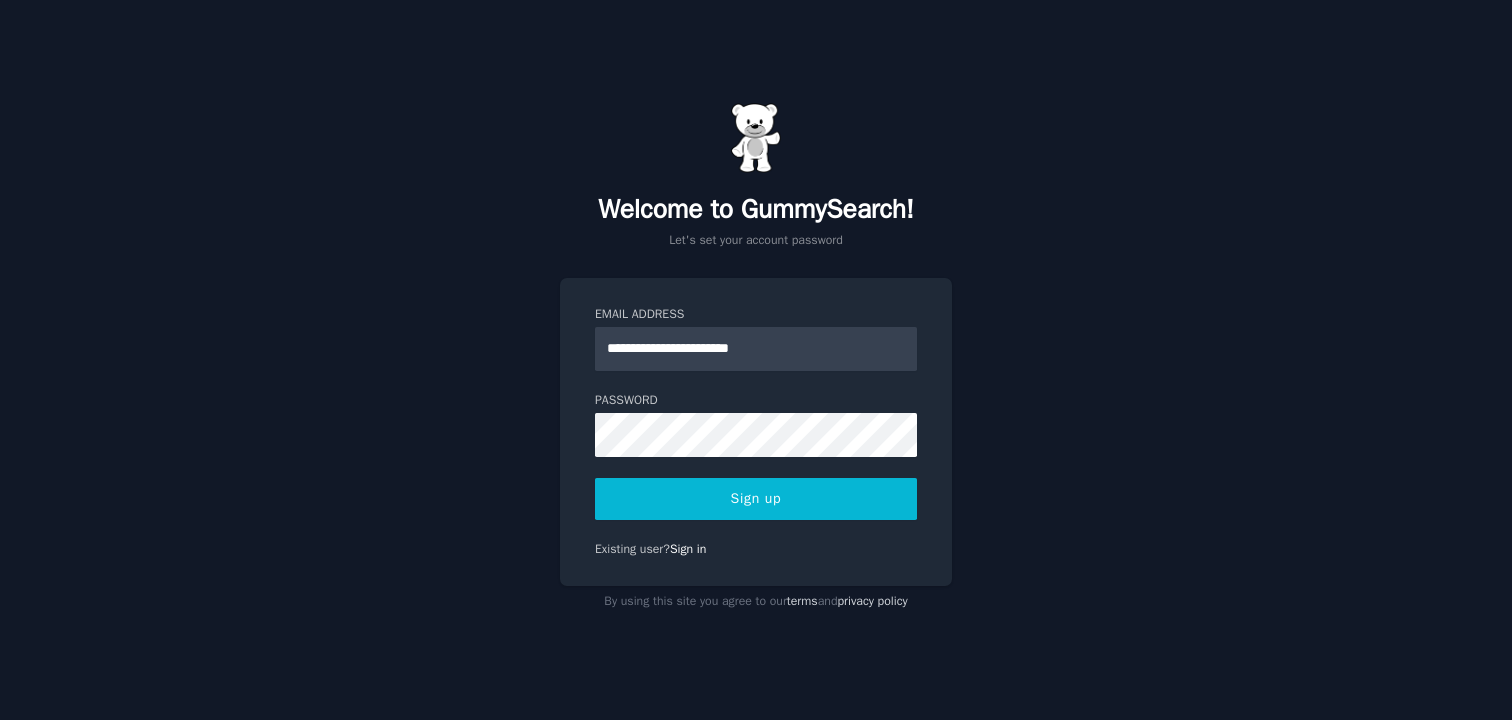 click on "Sign up" at bounding box center [756, 499] 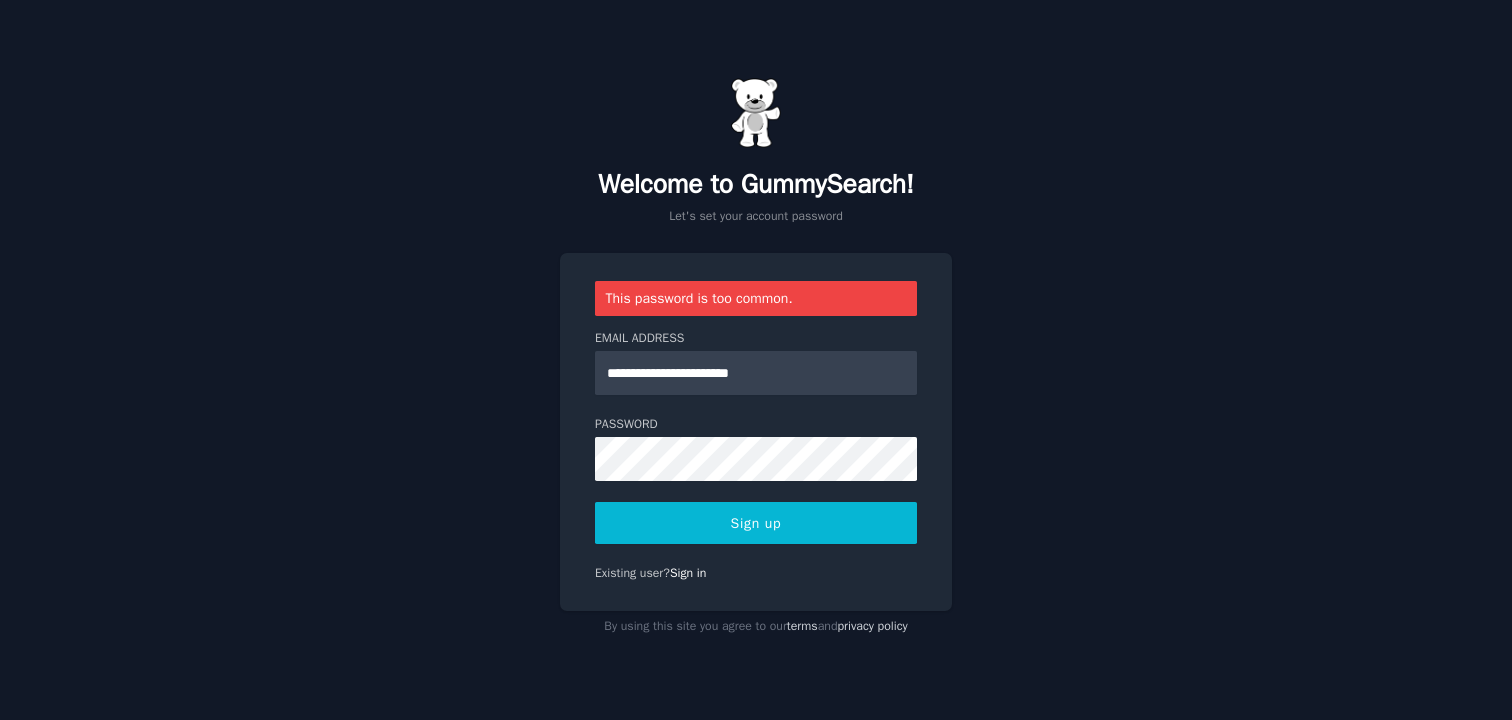 click on "Sign up" at bounding box center [756, 523] 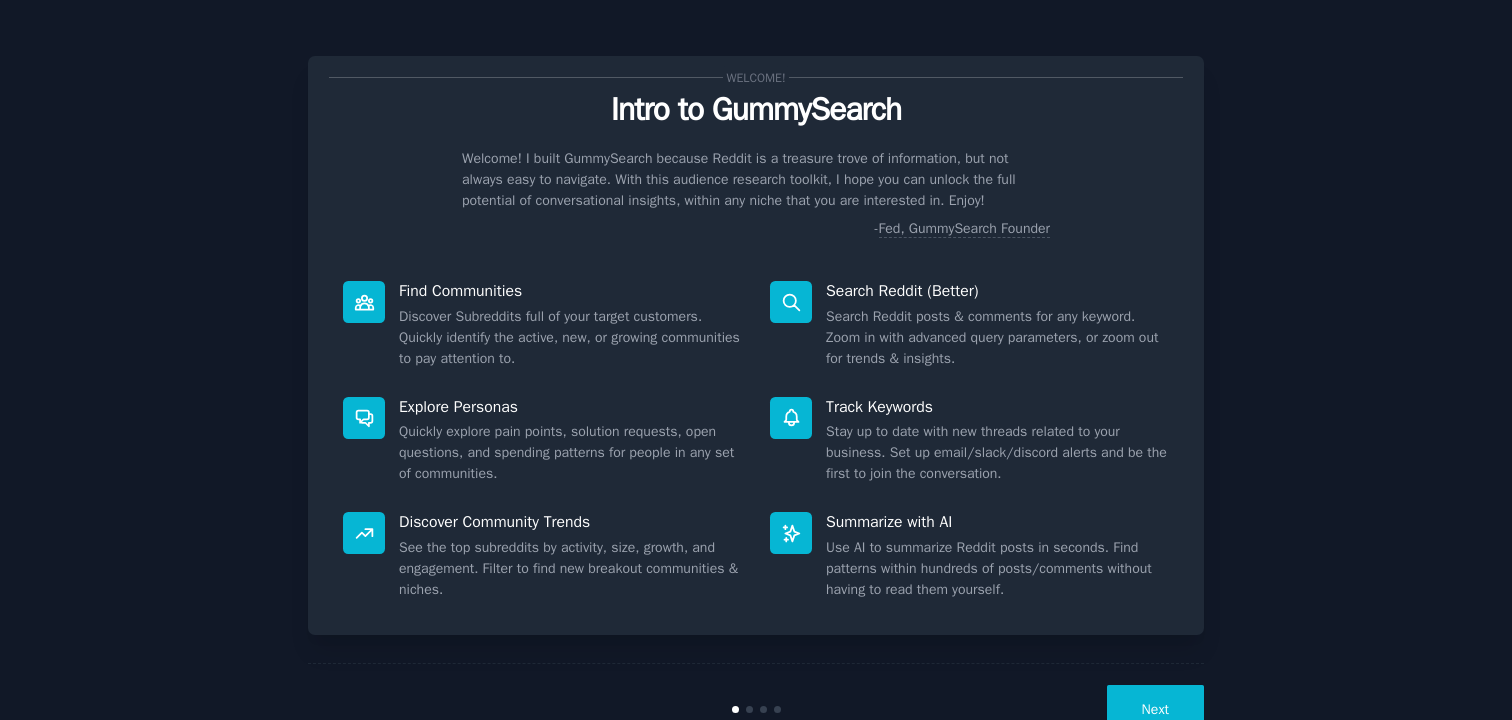 scroll, scrollTop: 0, scrollLeft: 0, axis: both 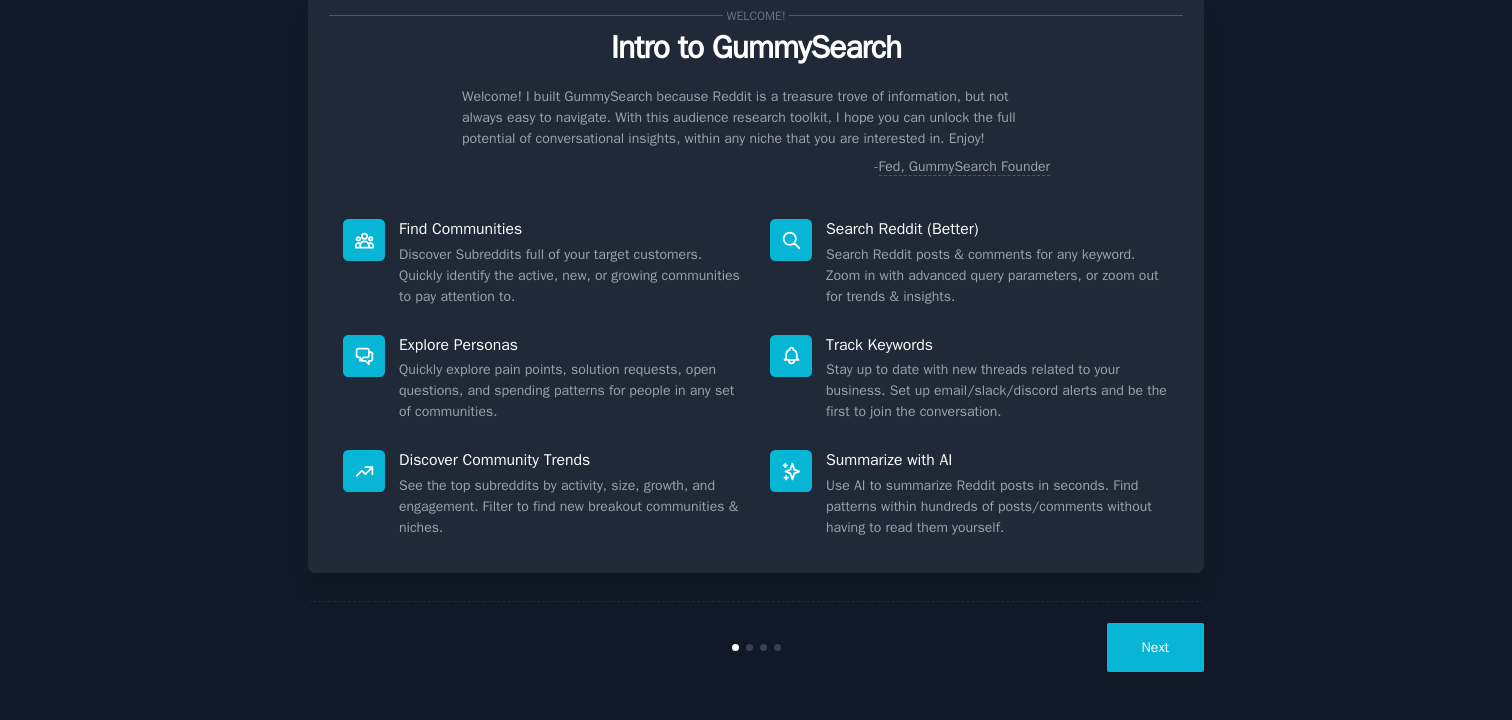 click on "Next" at bounding box center [1155, 647] 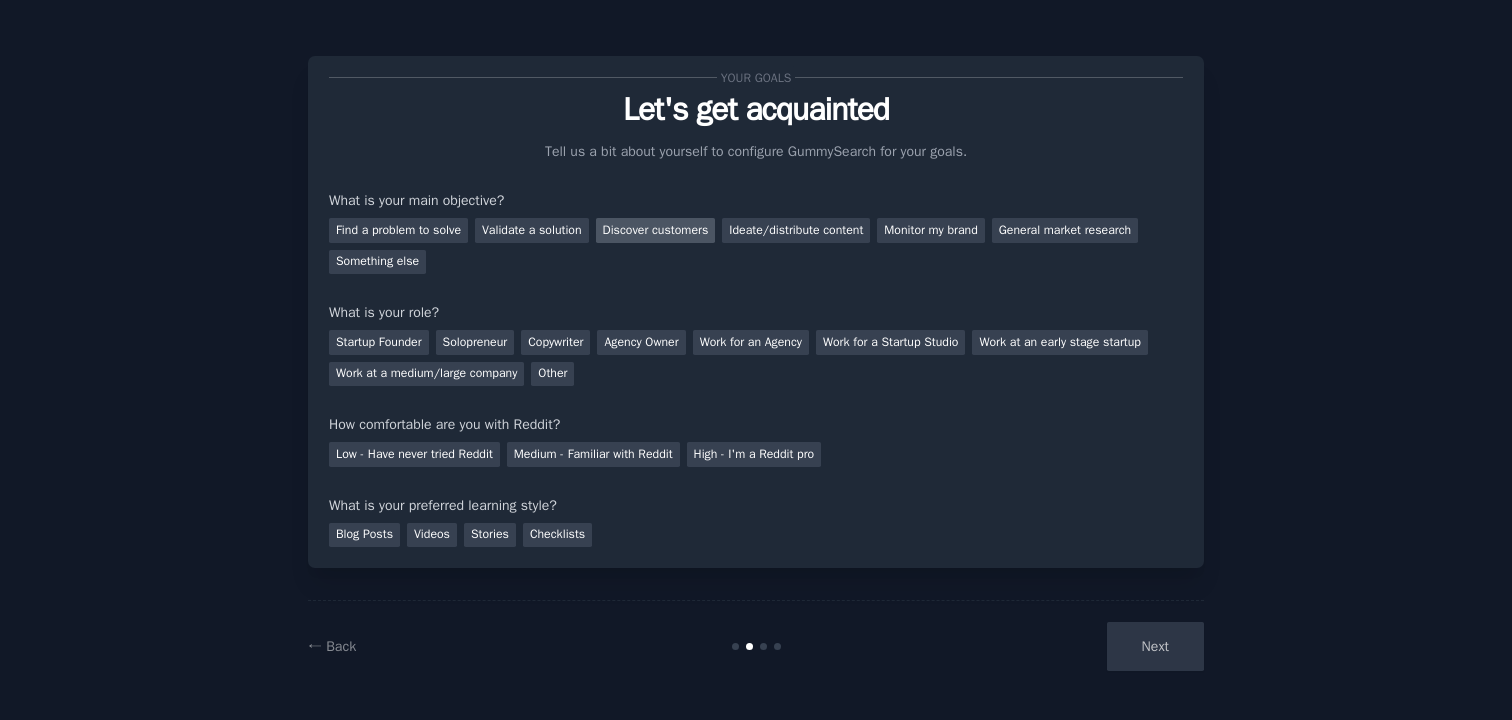 click on "Discover customers" at bounding box center [656, 230] 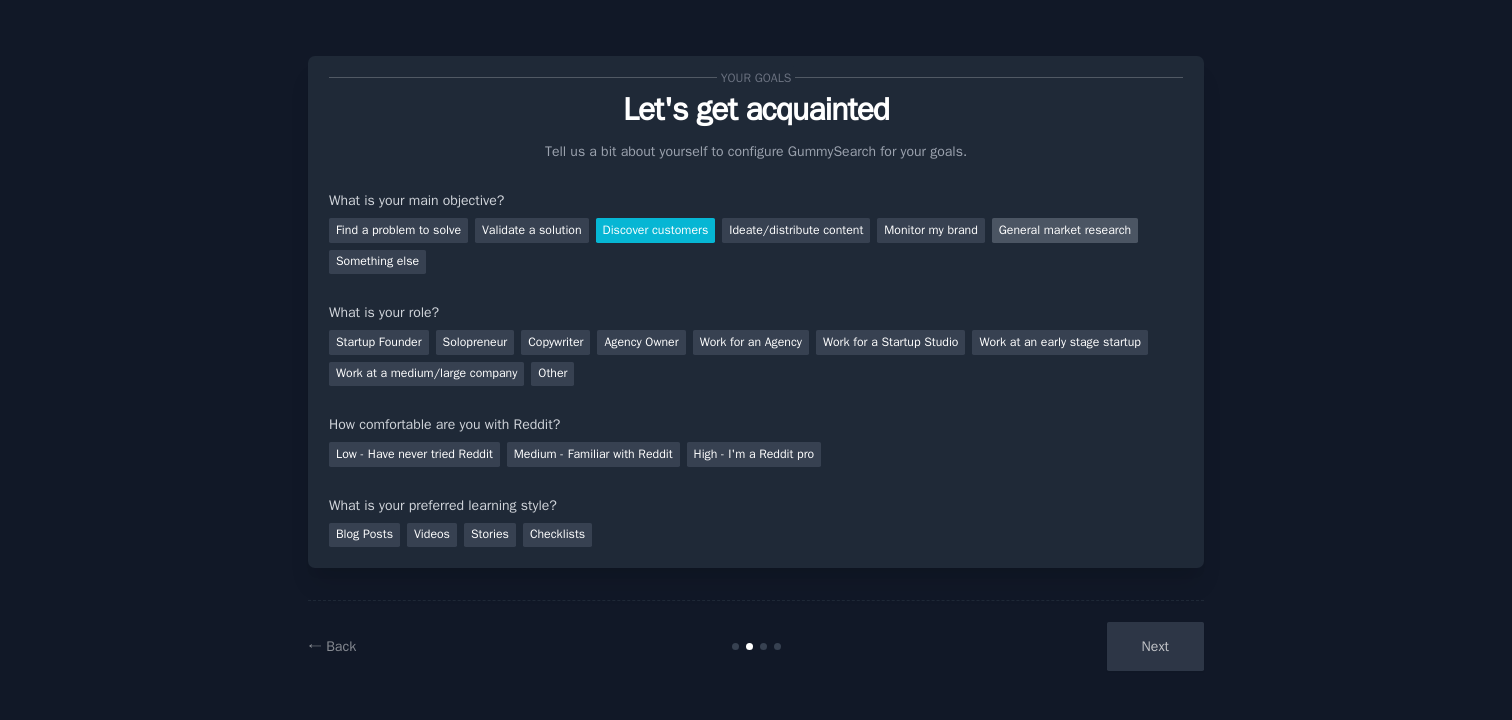 click on "General market research" at bounding box center [1065, 230] 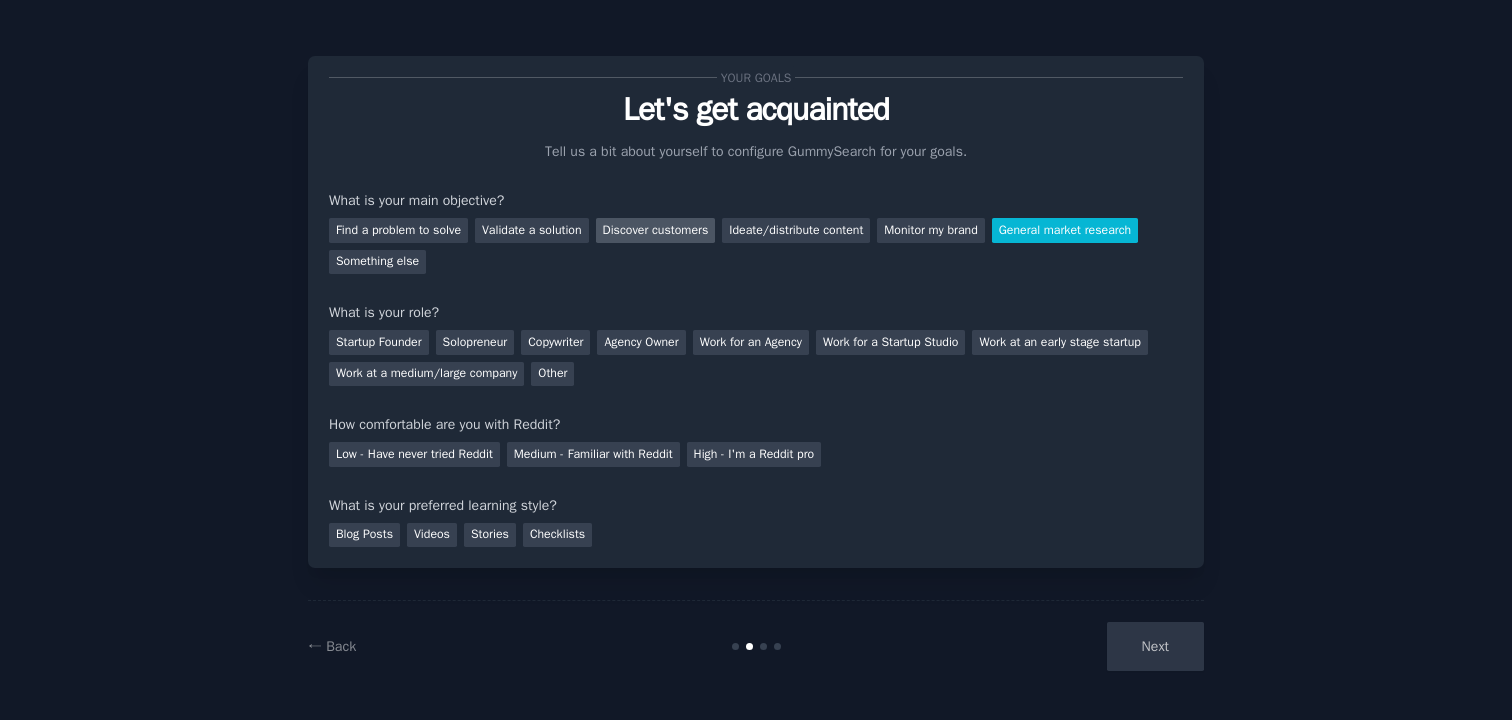 click on "Discover customers" at bounding box center [656, 230] 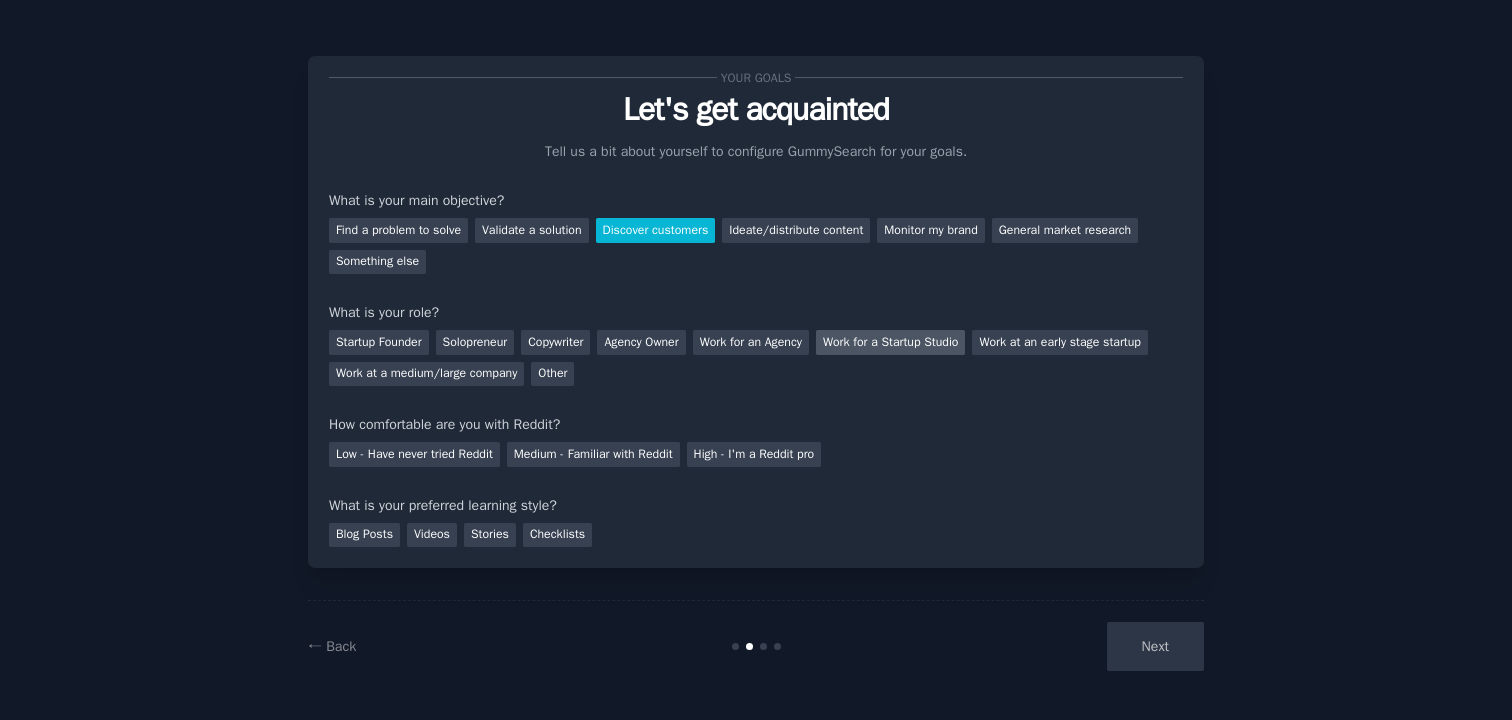 click on "Work for a Startup Studio" at bounding box center (891, 342) 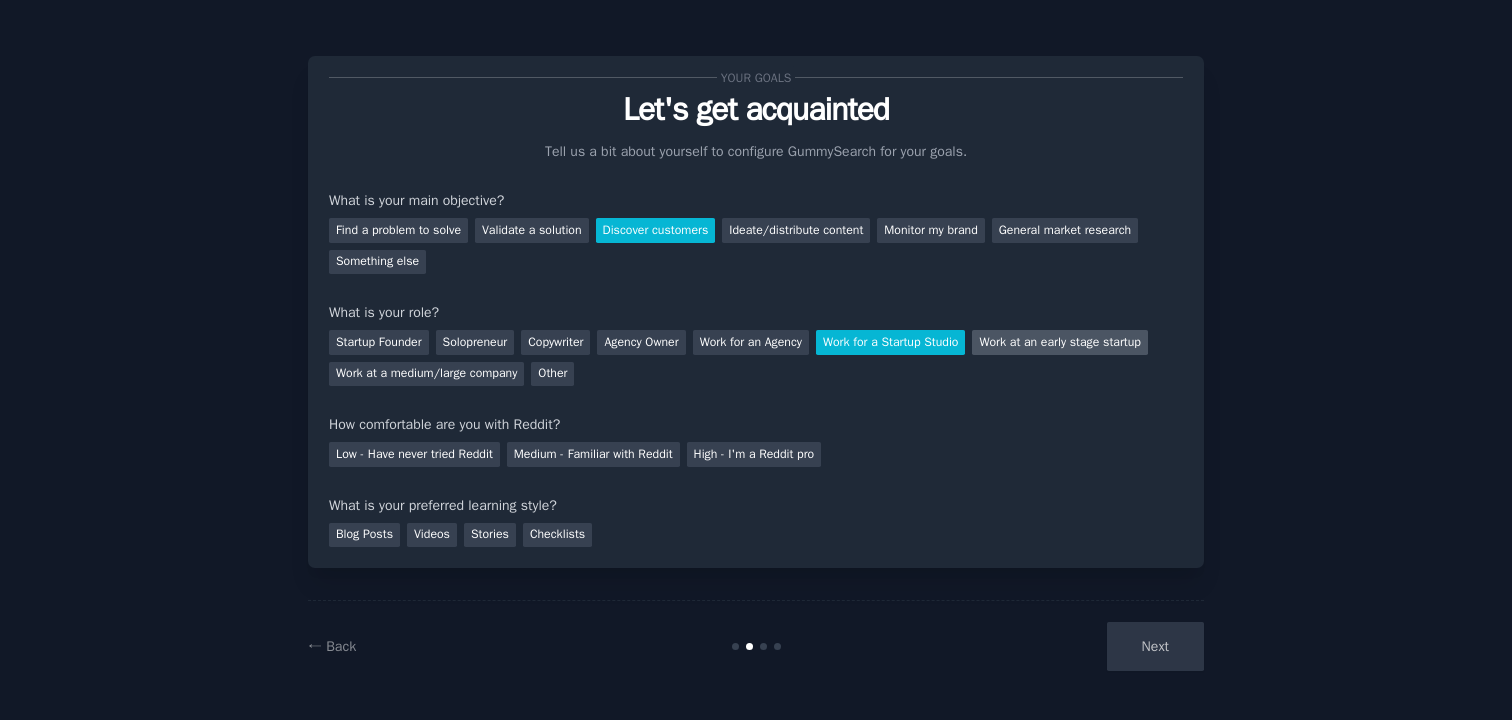 click on "Work at an early stage startup" at bounding box center [1059, 342] 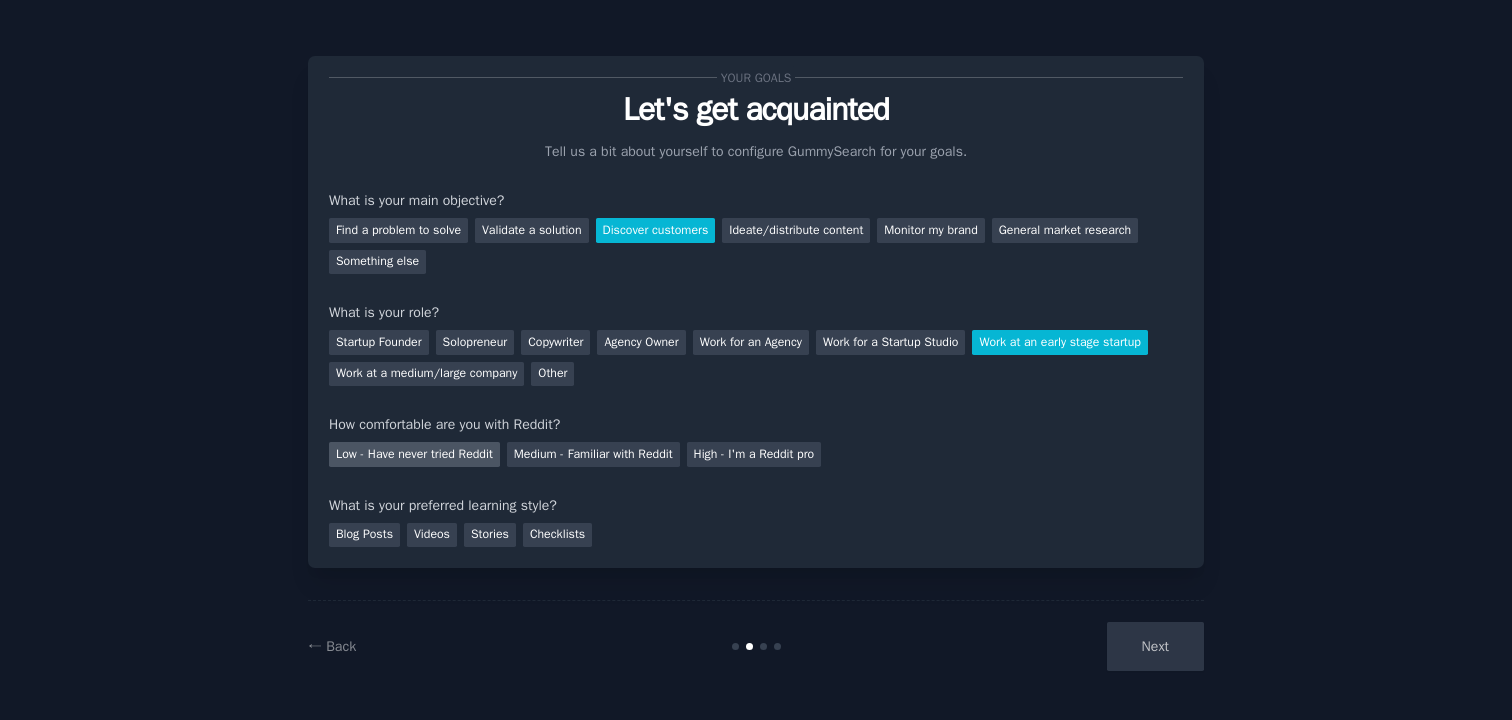 click on "Low - Have never tried Reddit" at bounding box center (414, 454) 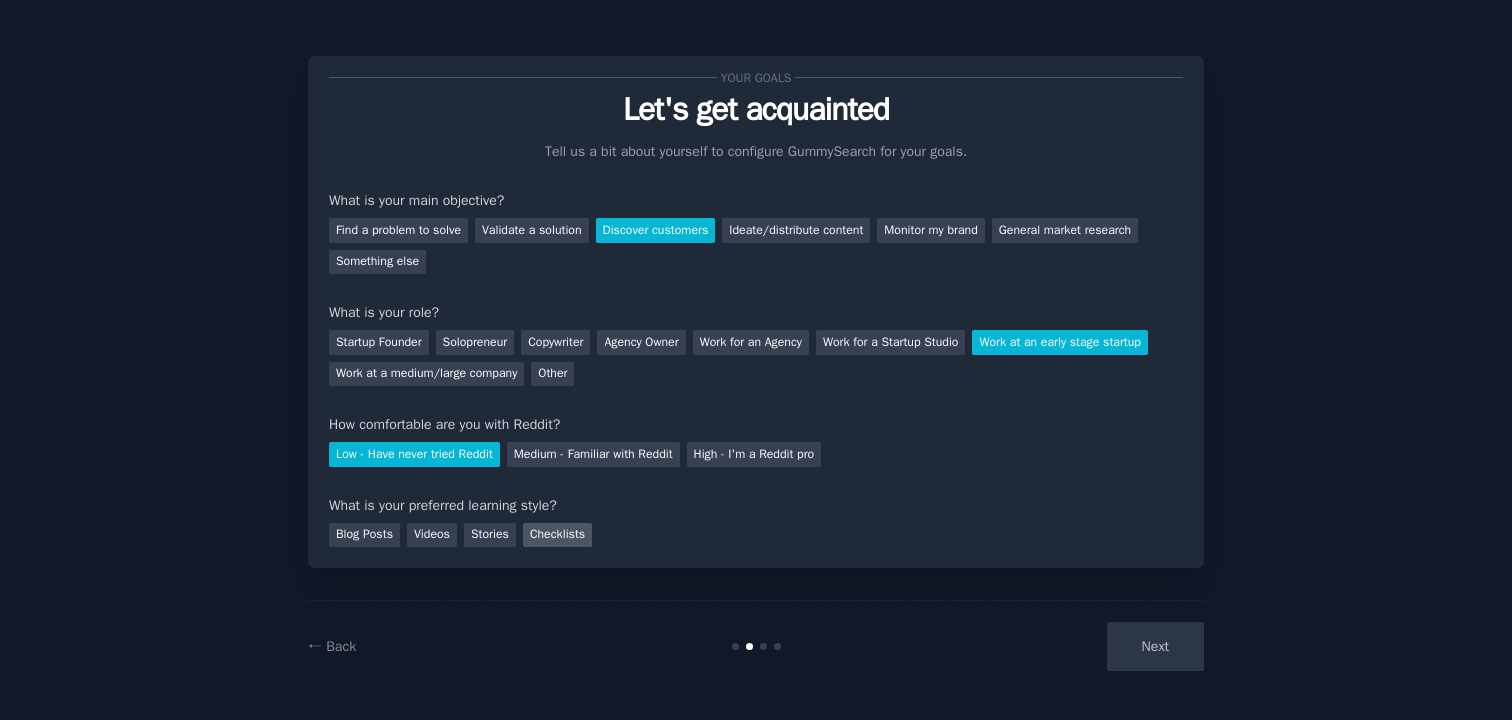 click on "Checklists" at bounding box center [557, 535] 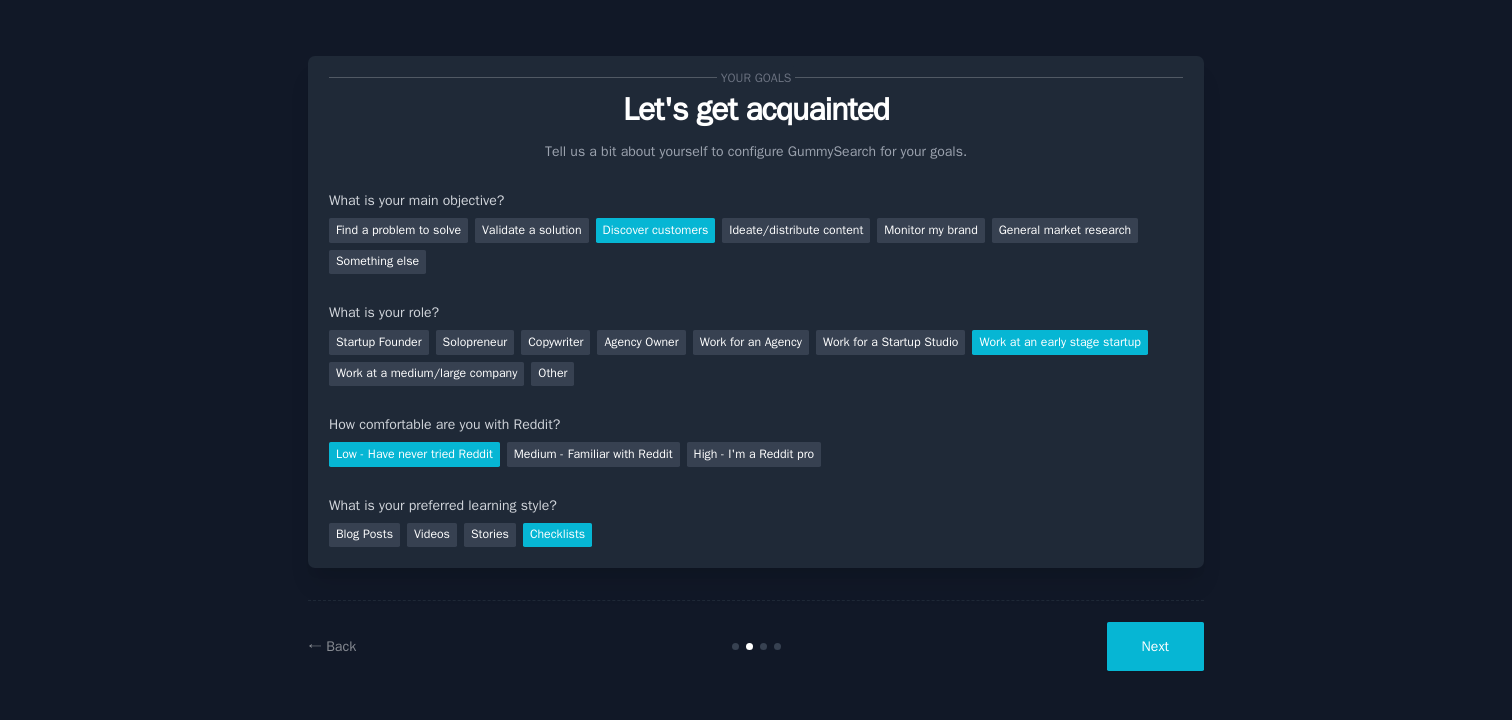 click on "Next" at bounding box center (1155, 646) 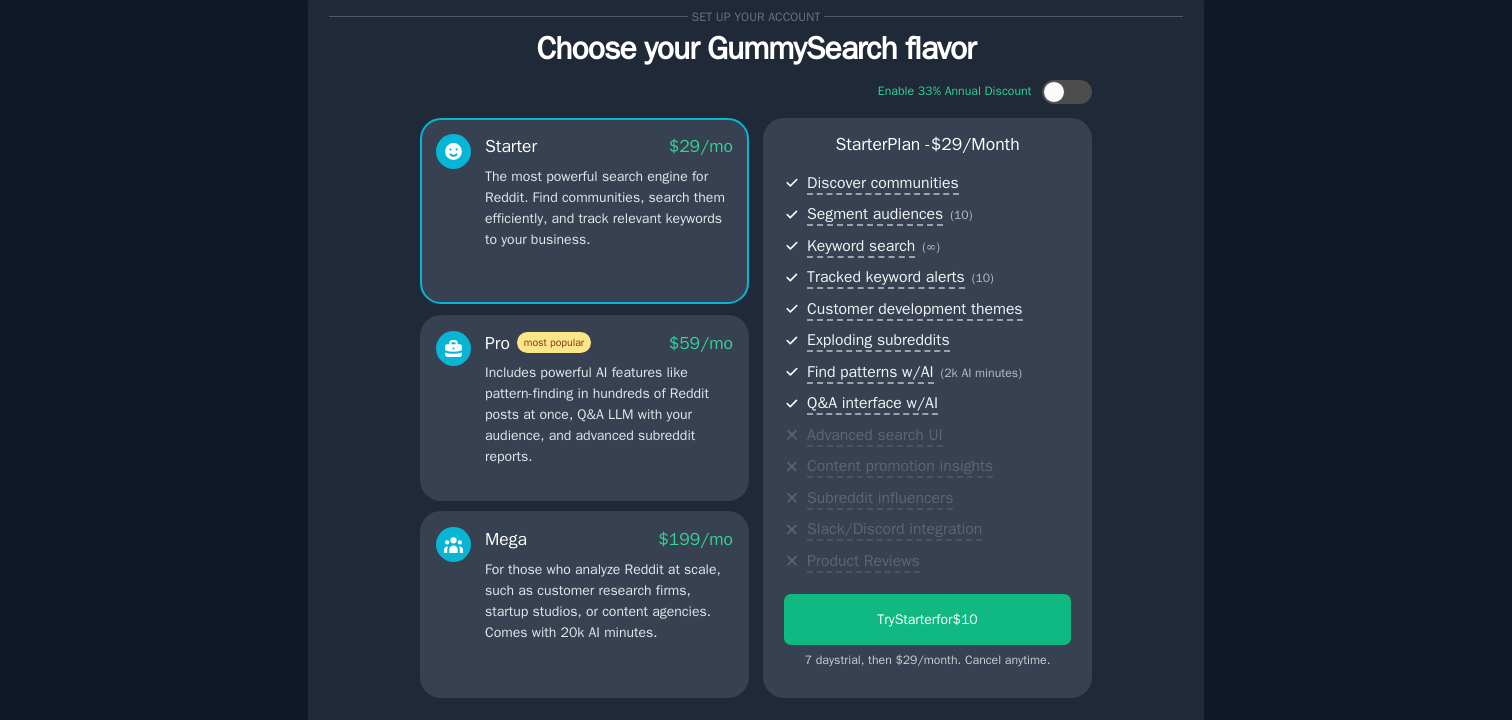 scroll, scrollTop: 0, scrollLeft: 0, axis: both 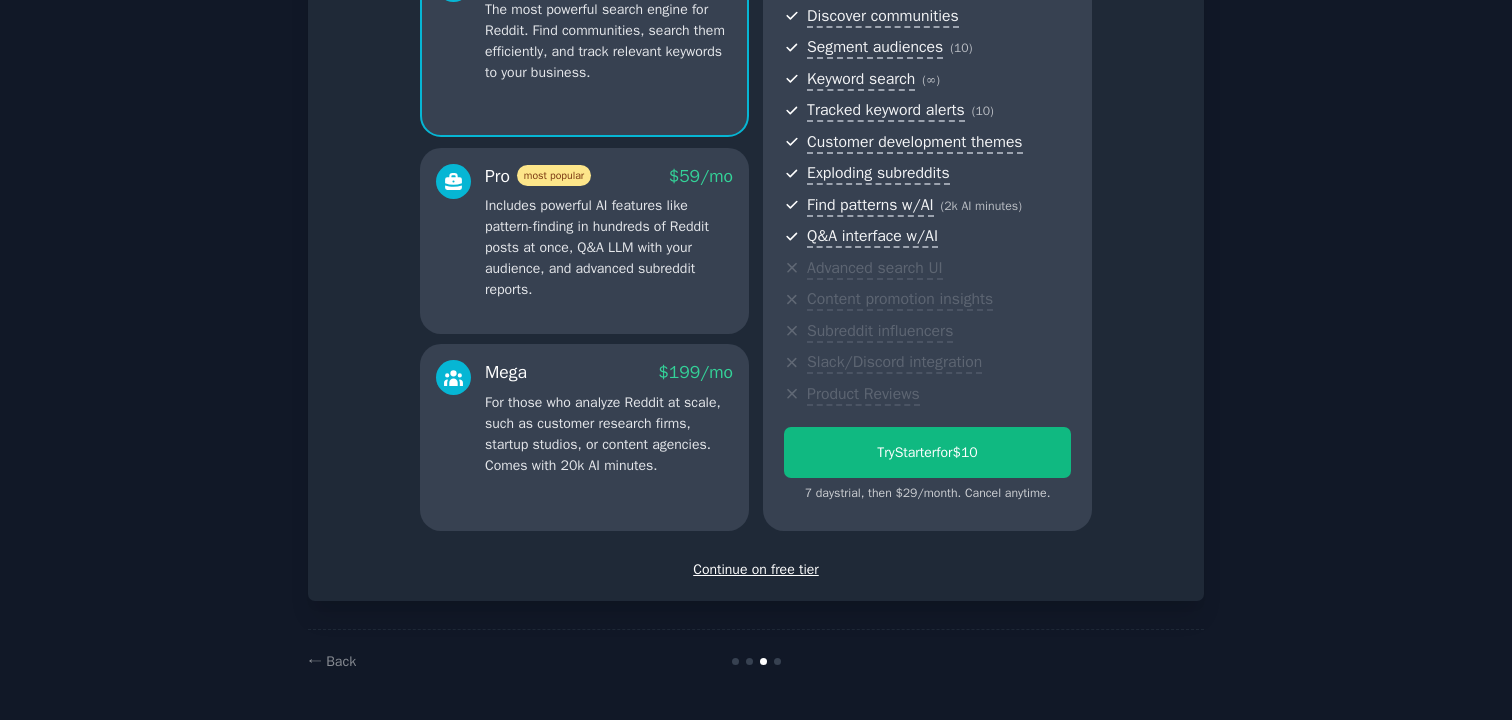 click on "Continue on free tier" at bounding box center (756, 569) 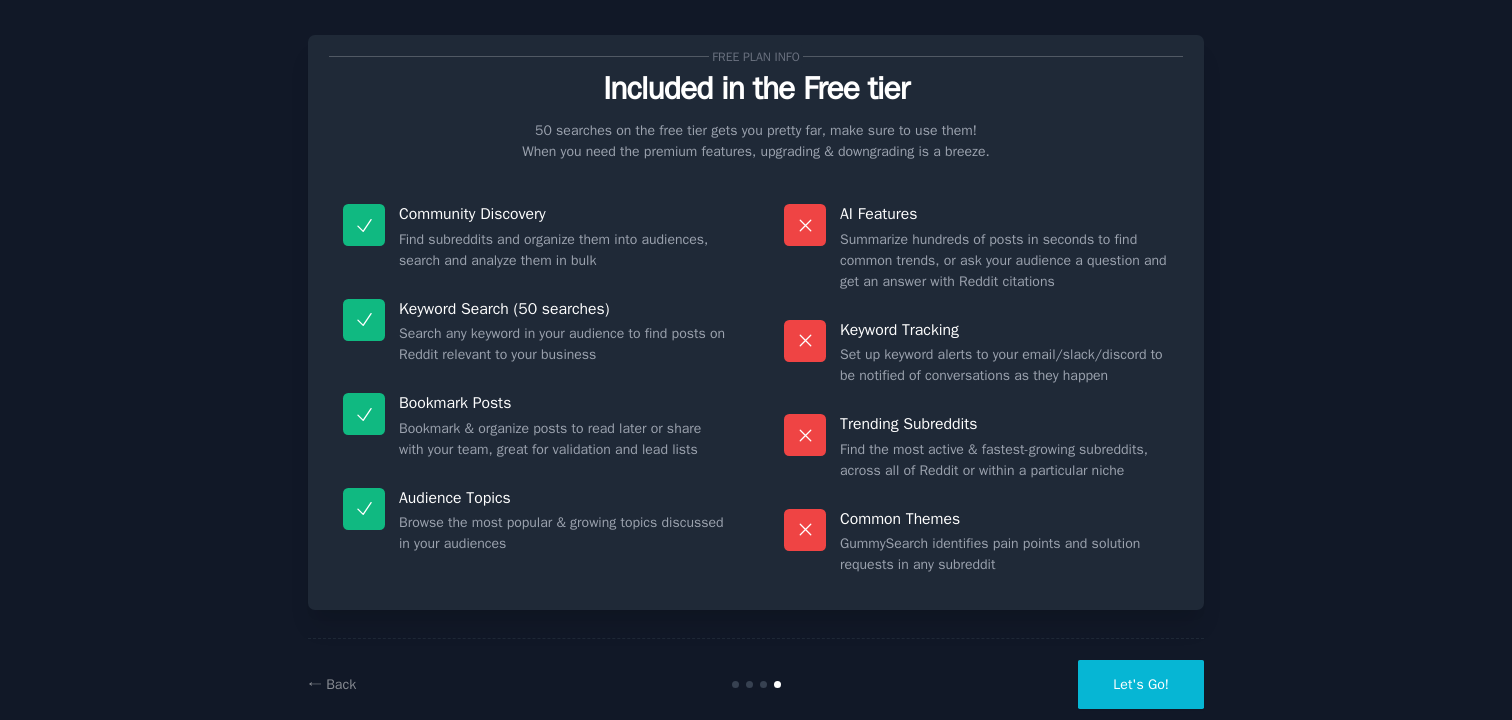 scroll, scrollTop: 7, scrollLeft: 0, axis: vertical 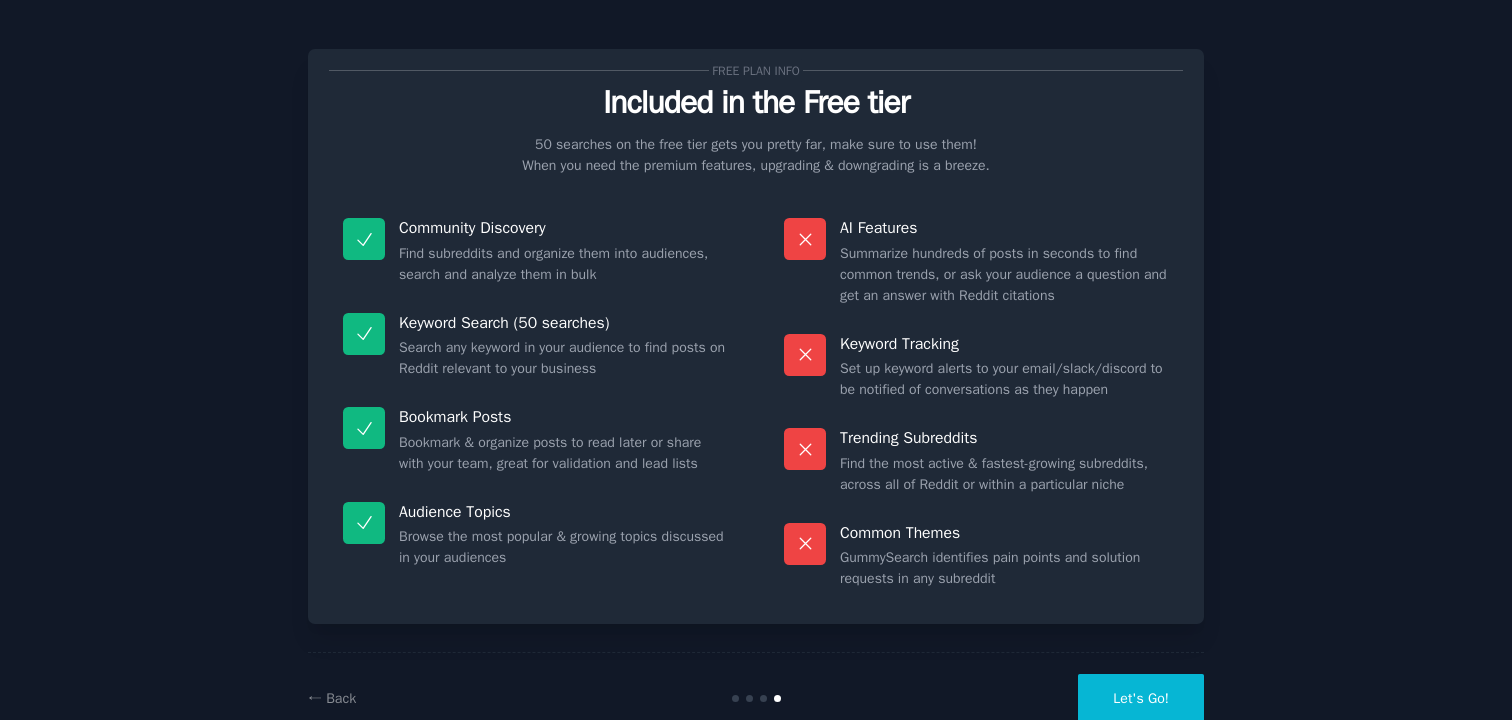 click on "Let's Go!" at bounding box center [1141, 698] 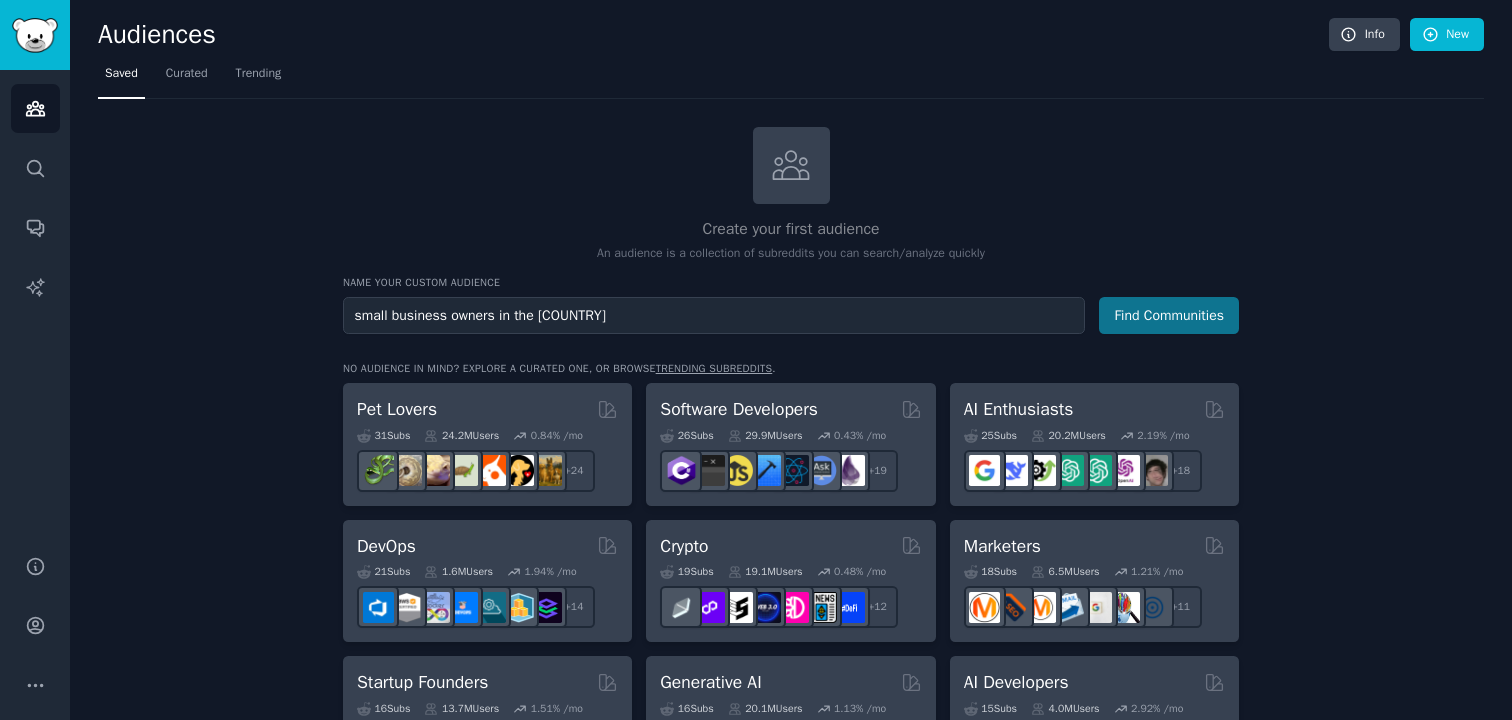 type on "small business owners in the US" 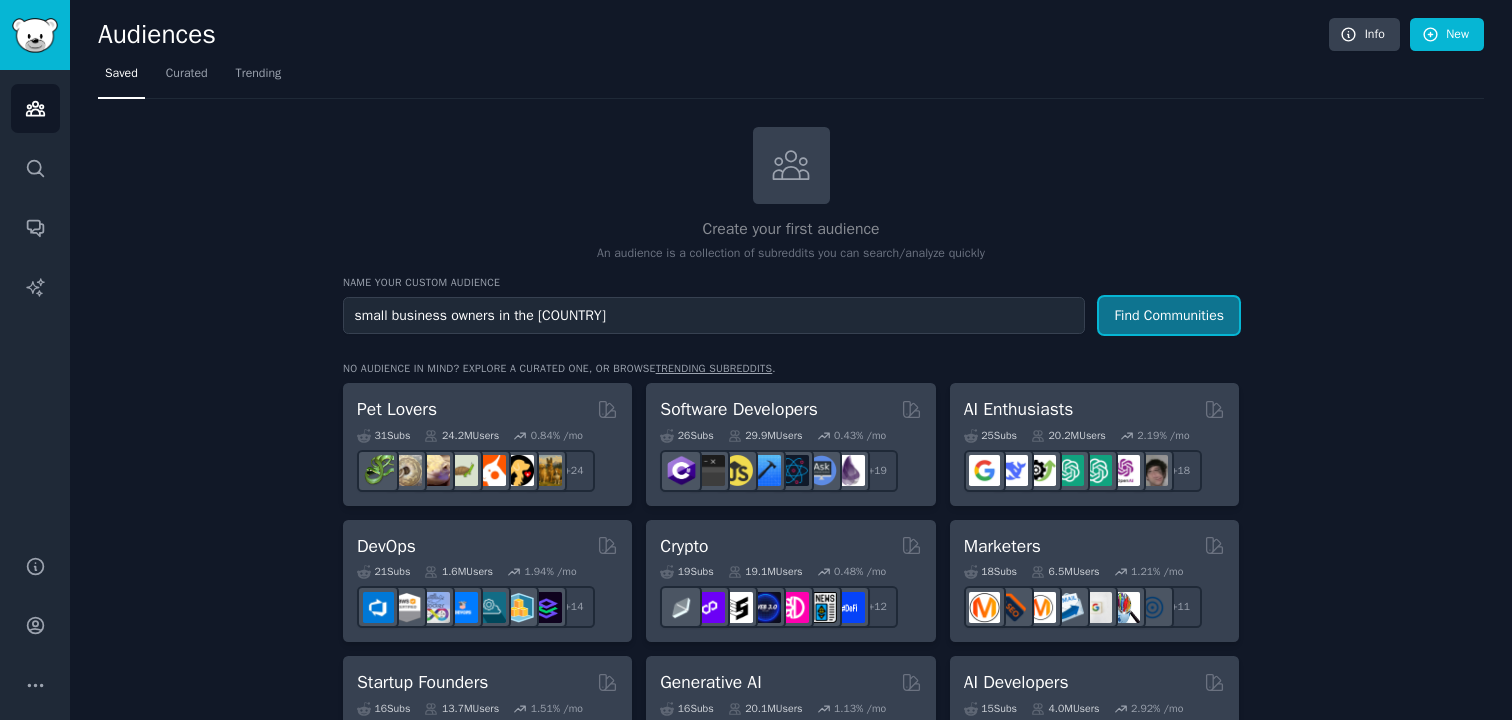 click on "Find Communities" at bounding box center (1169, 315) 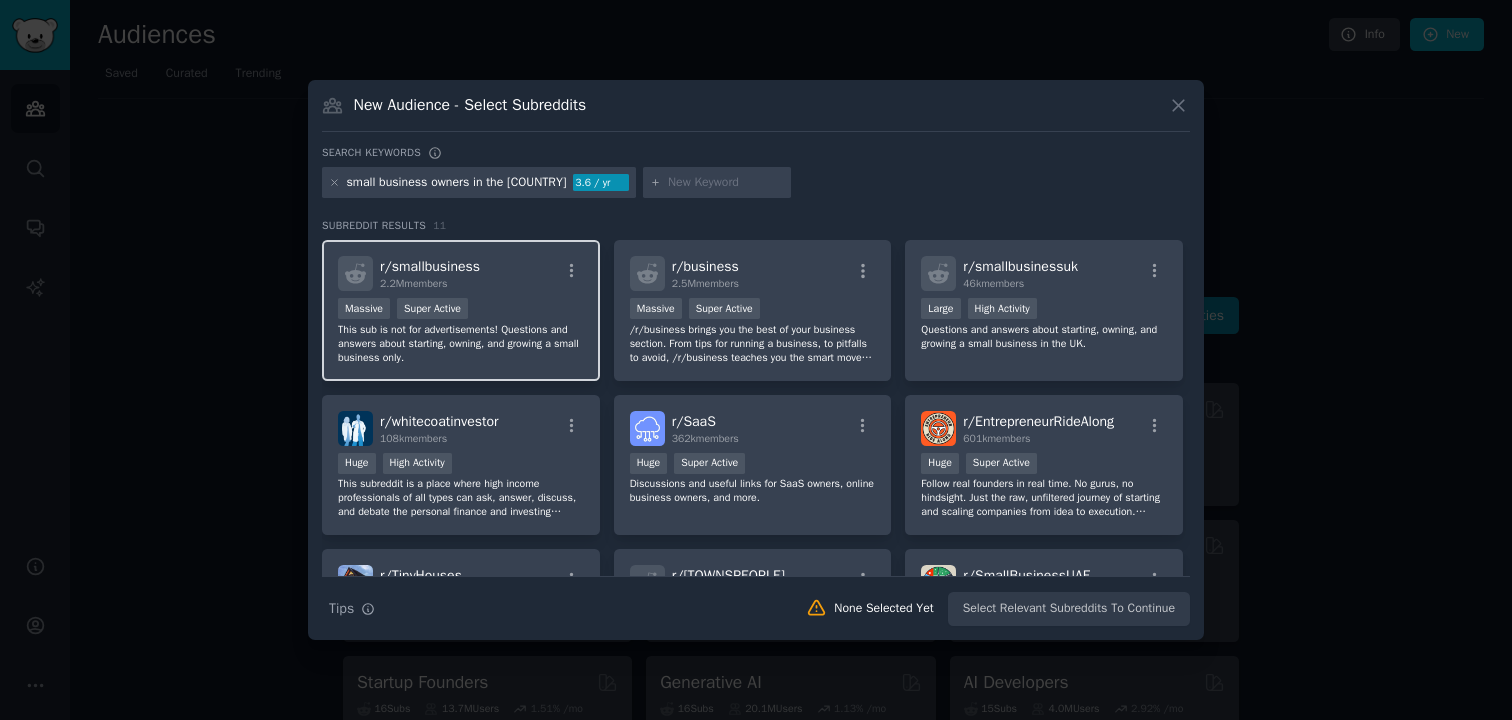 click on "Massive Super Active" at bounding box center [461, 310] 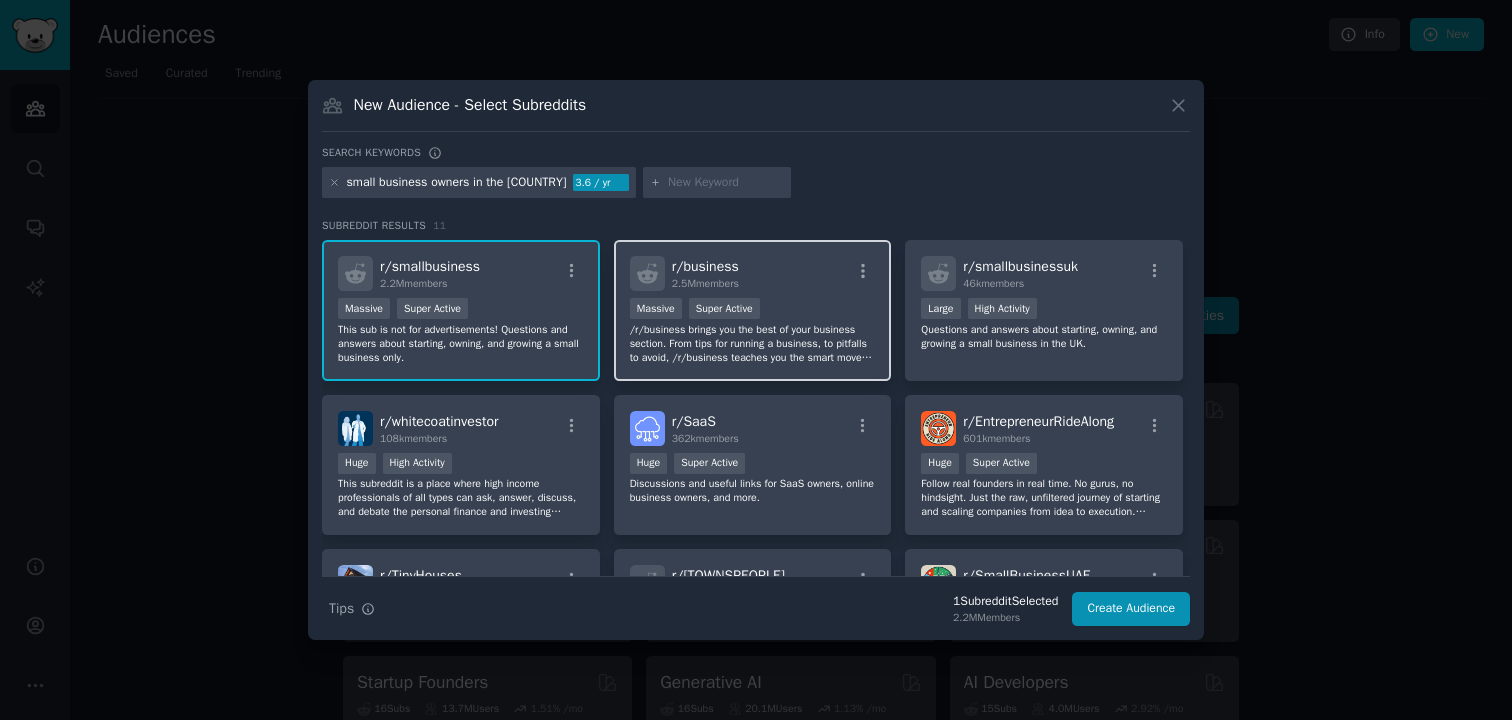 click on "/r/business brings you the best of your business section. From tips for running a business, to pitfalls to avoid, /r/business teaches you the smart moves and helps you dodge the foolish." at bounding box center (753, 344) 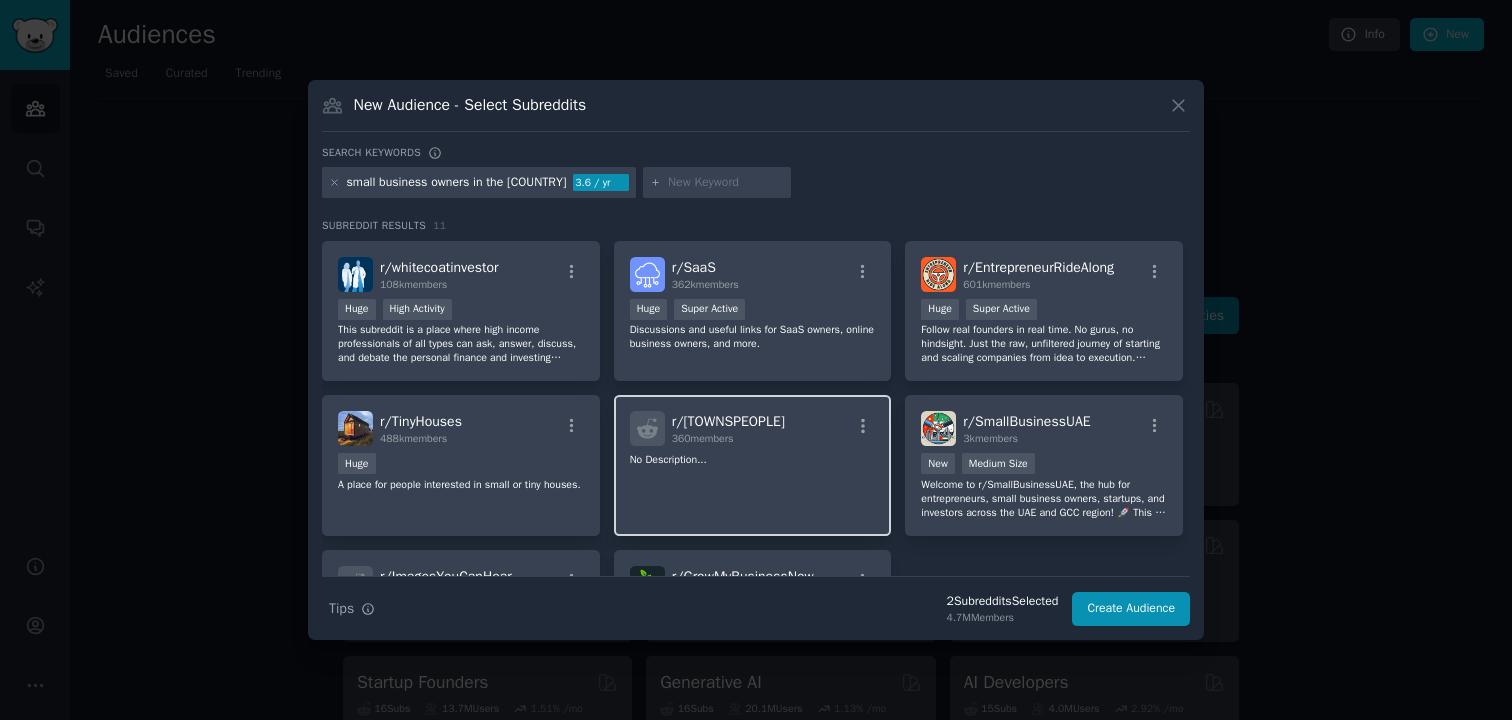 scroll, scrollTop: 313, scrollLeft: 0, axis: vertical 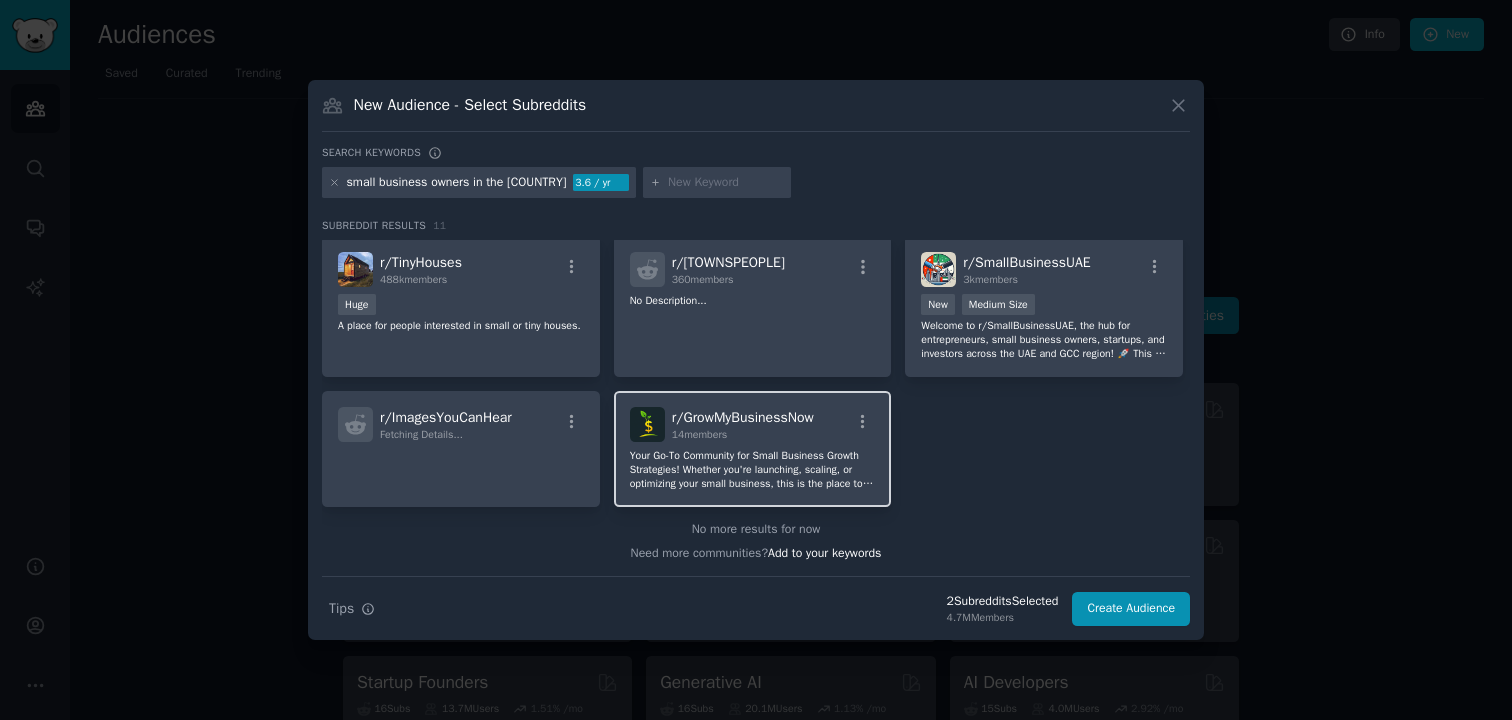 click on "Your Go-To Community for Small Business Growth Strategies!
Whether you're launching, scaling, or optimizing your small business, this is the place to learn actionable tips, share experiences, and connect with like-minded entrepreneurs" at bounding box center [753, 470] 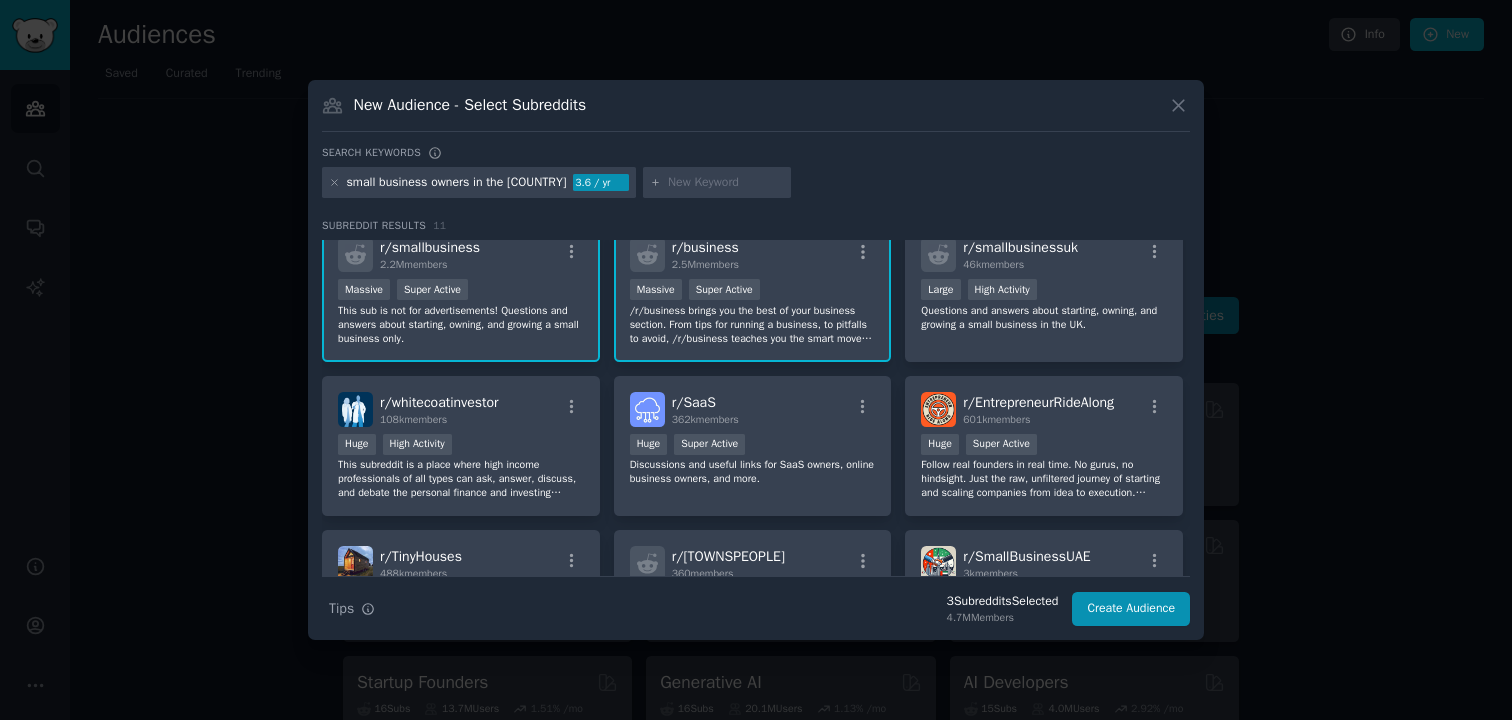 scroll, scrollTop: 0, scrollLeft: 0, axis: both 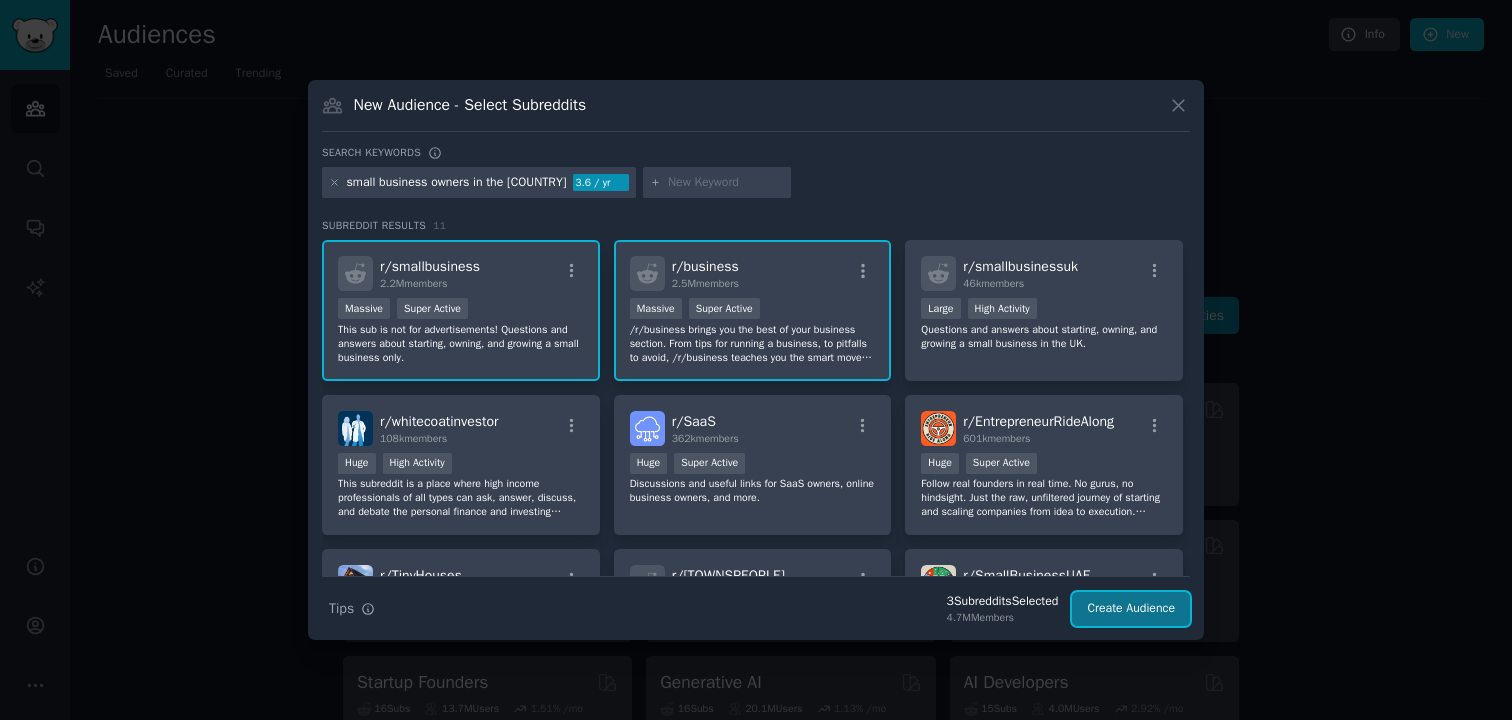 click on "Create Audience" at bounding box center [1131, 609] 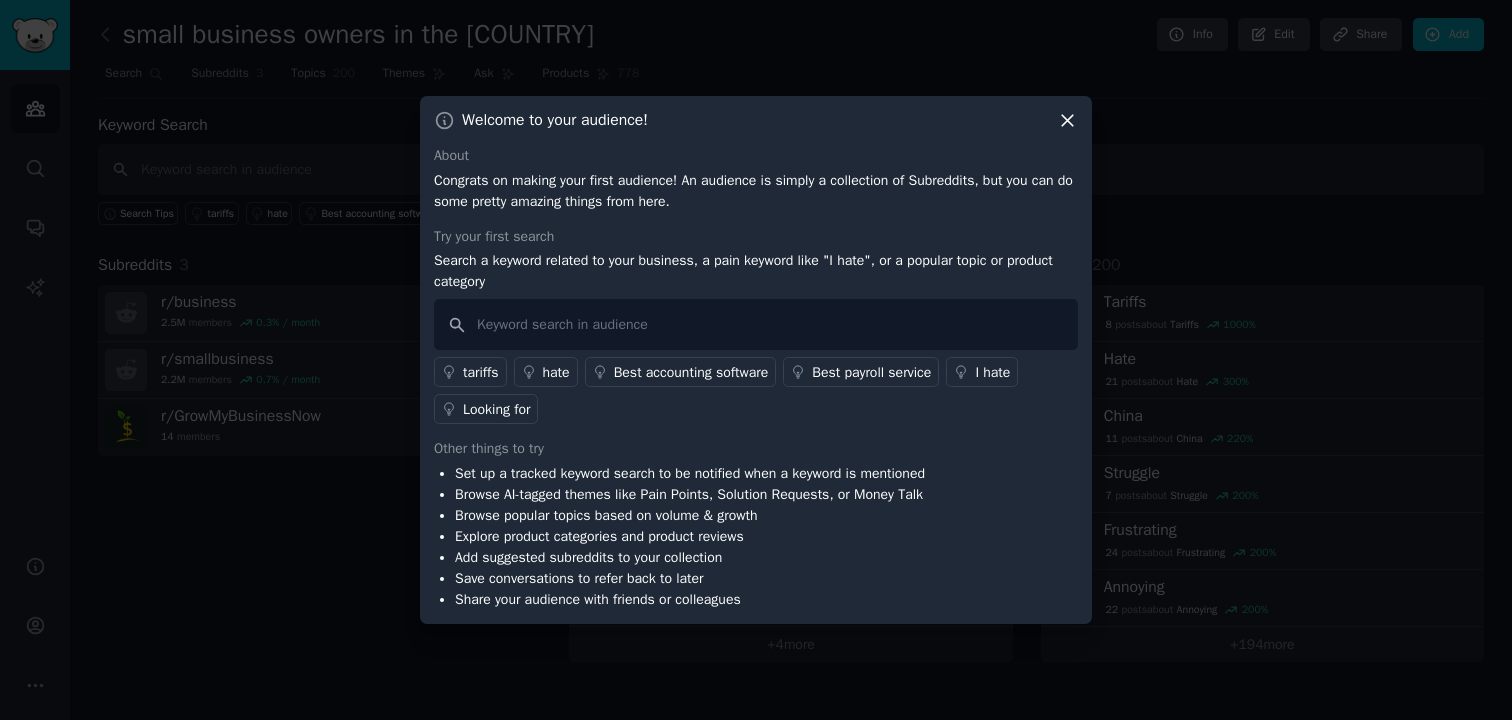 click 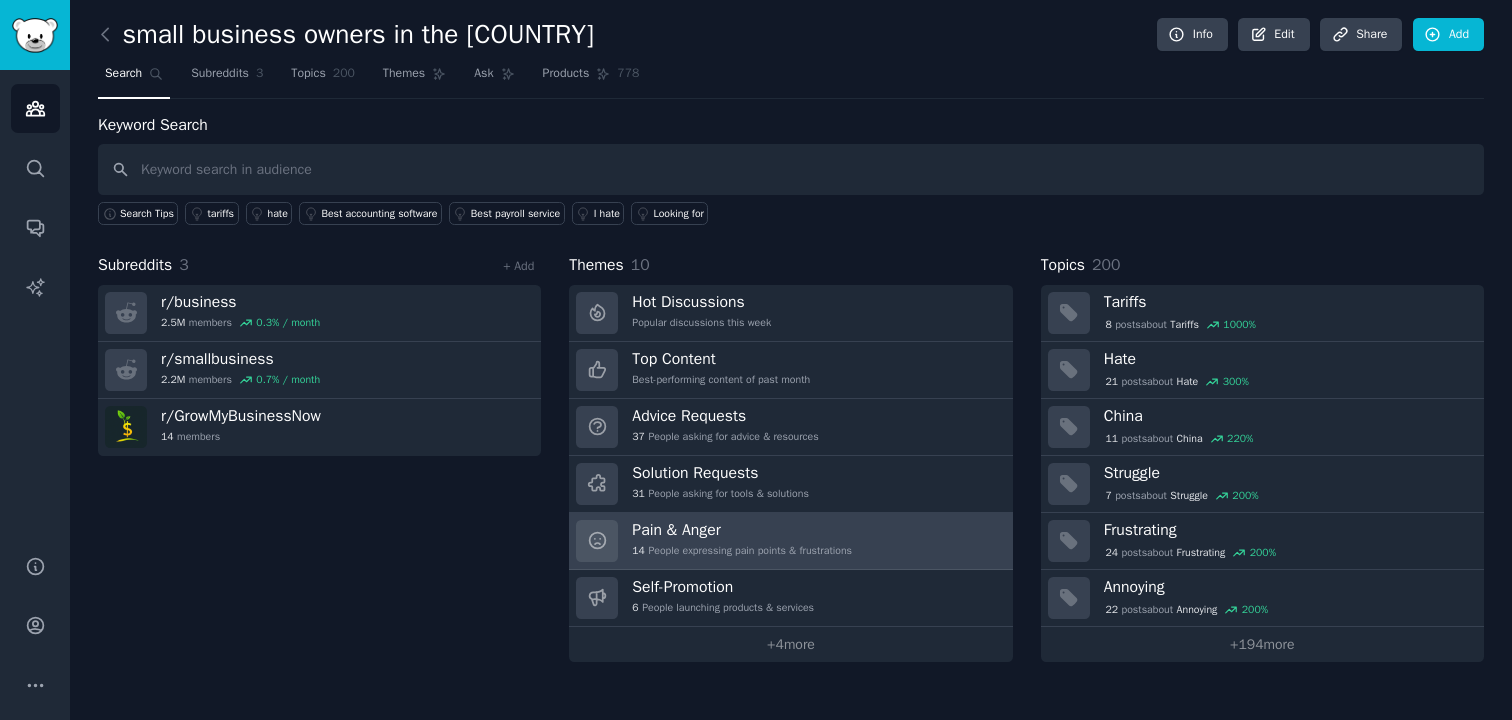 click on "14 People expressing pain points & frustrations" at bounding box center [742, 551] 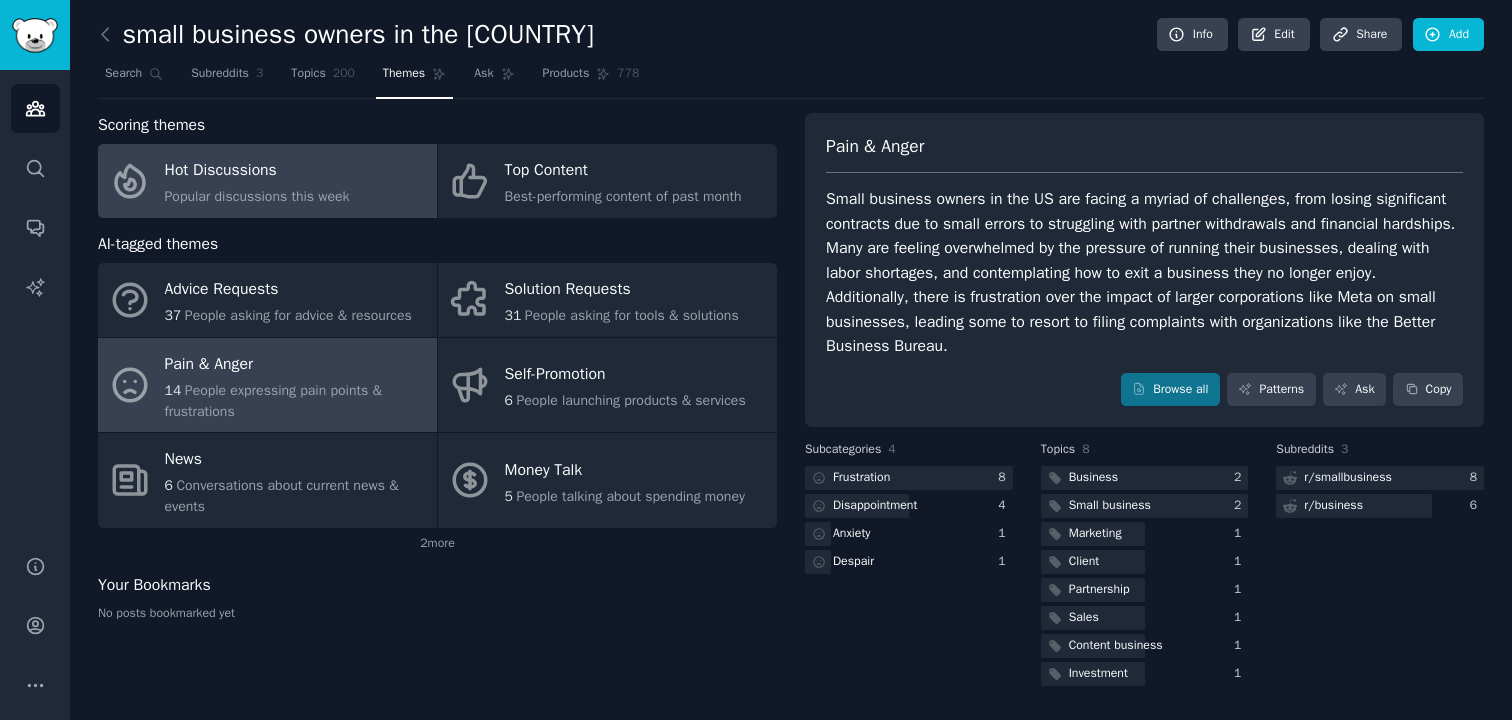click on "Popular discussions this week" 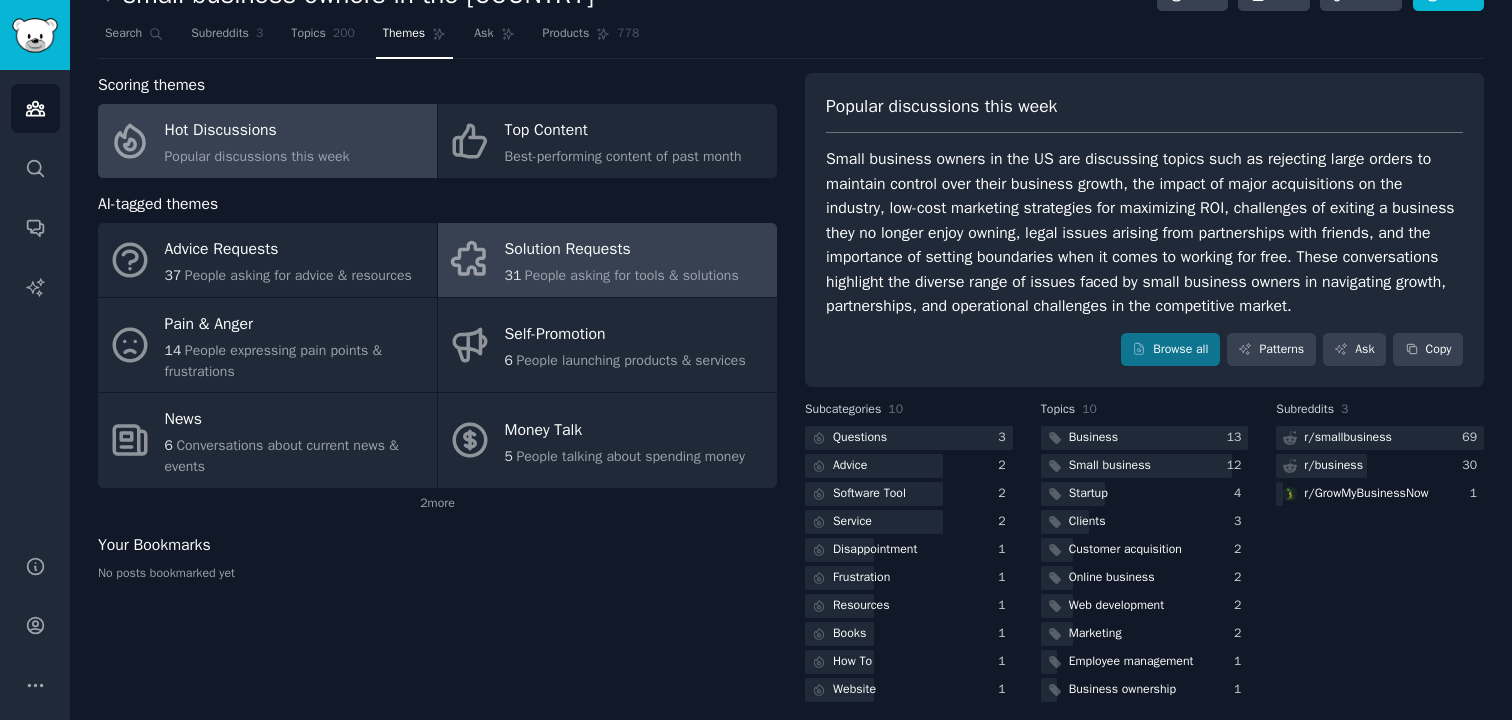 scroll, scrollTop: 0, scrollLeft: 0, axis: both 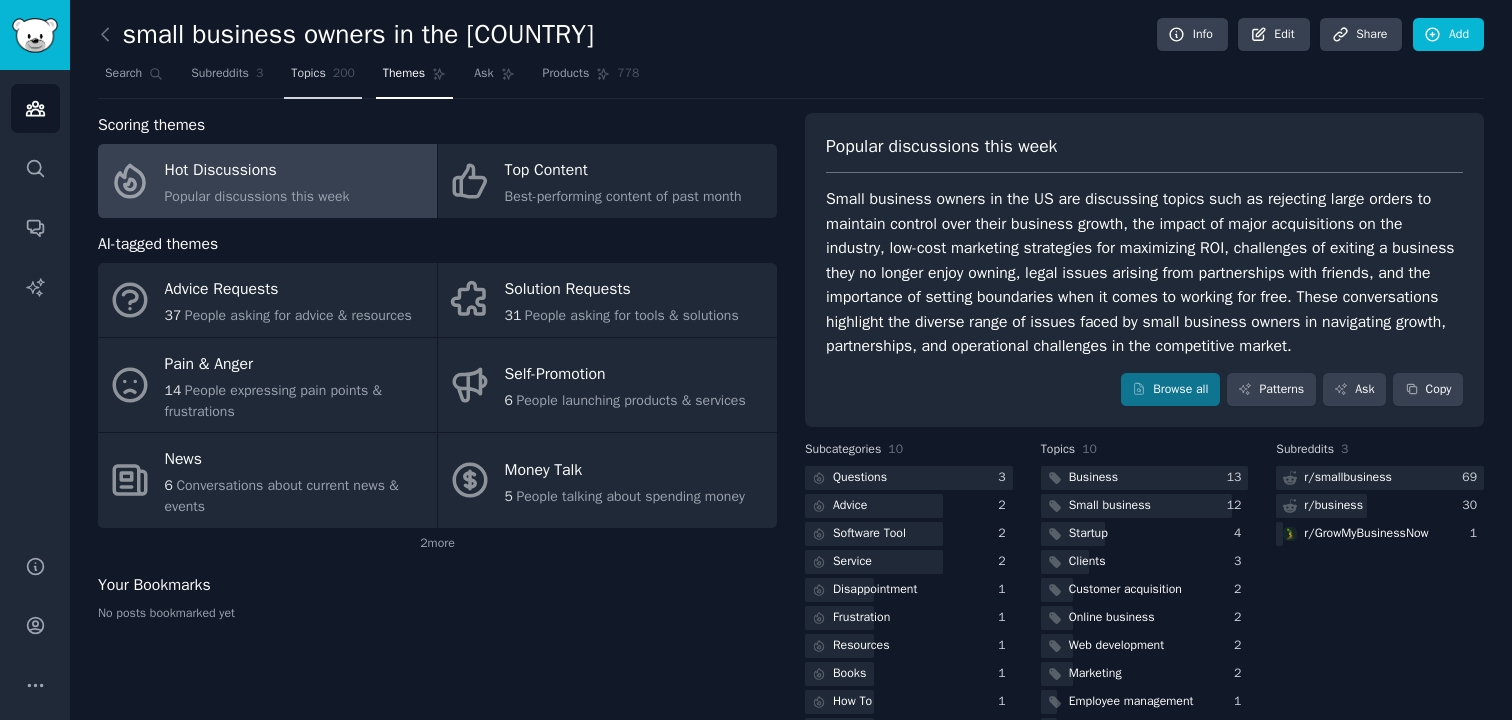 click on "Topics" at bounding box center (308, 74) 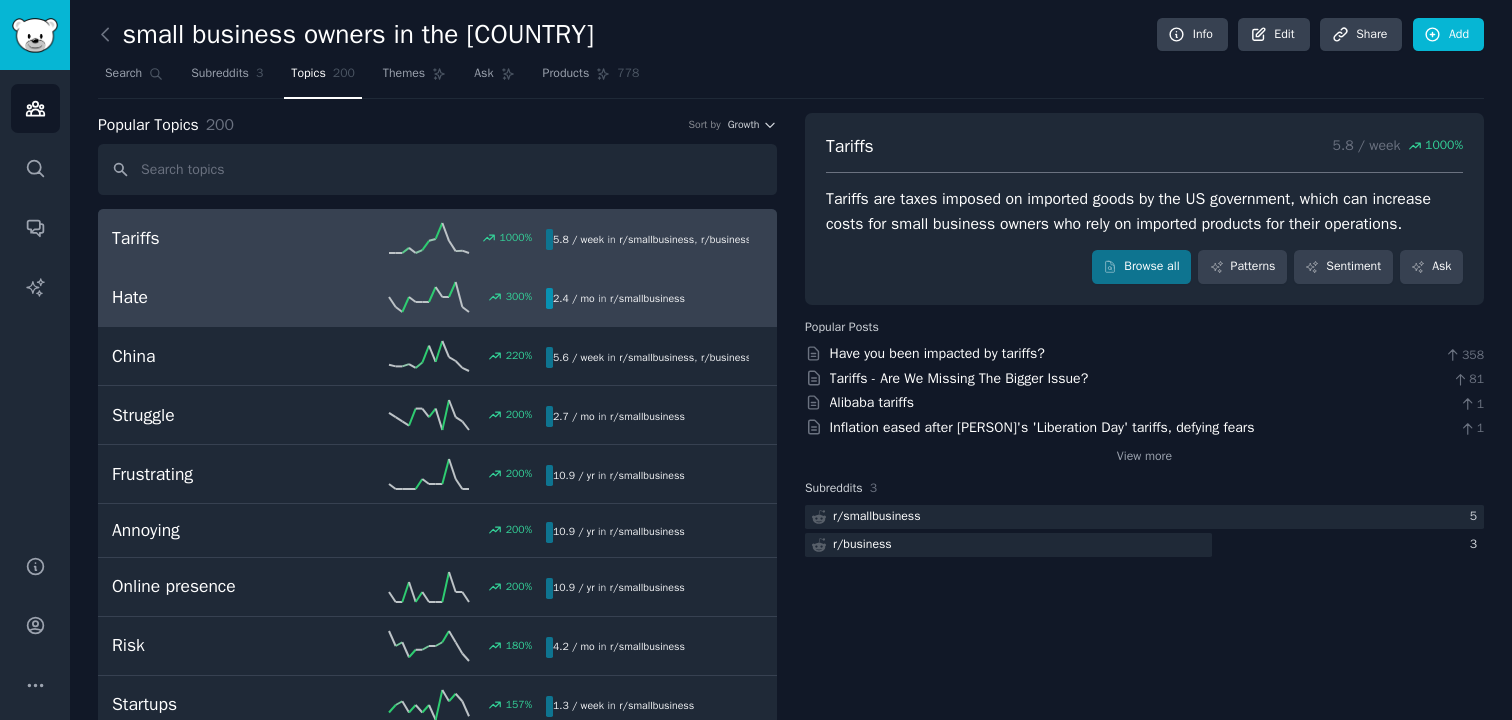click on "Hate" at bounding box center [220, 297] 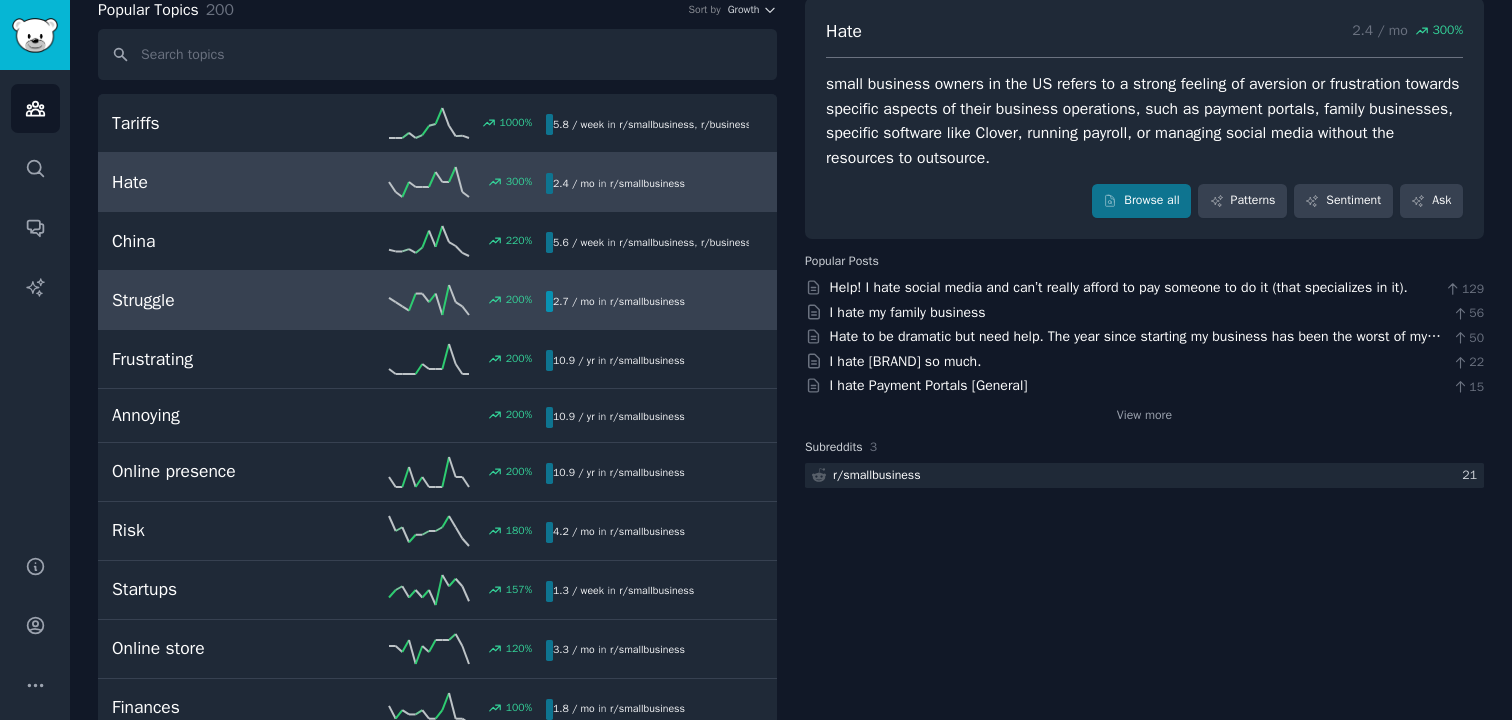 scroll, scrollTop: 109, scrollLeft: 0, axis: vertical 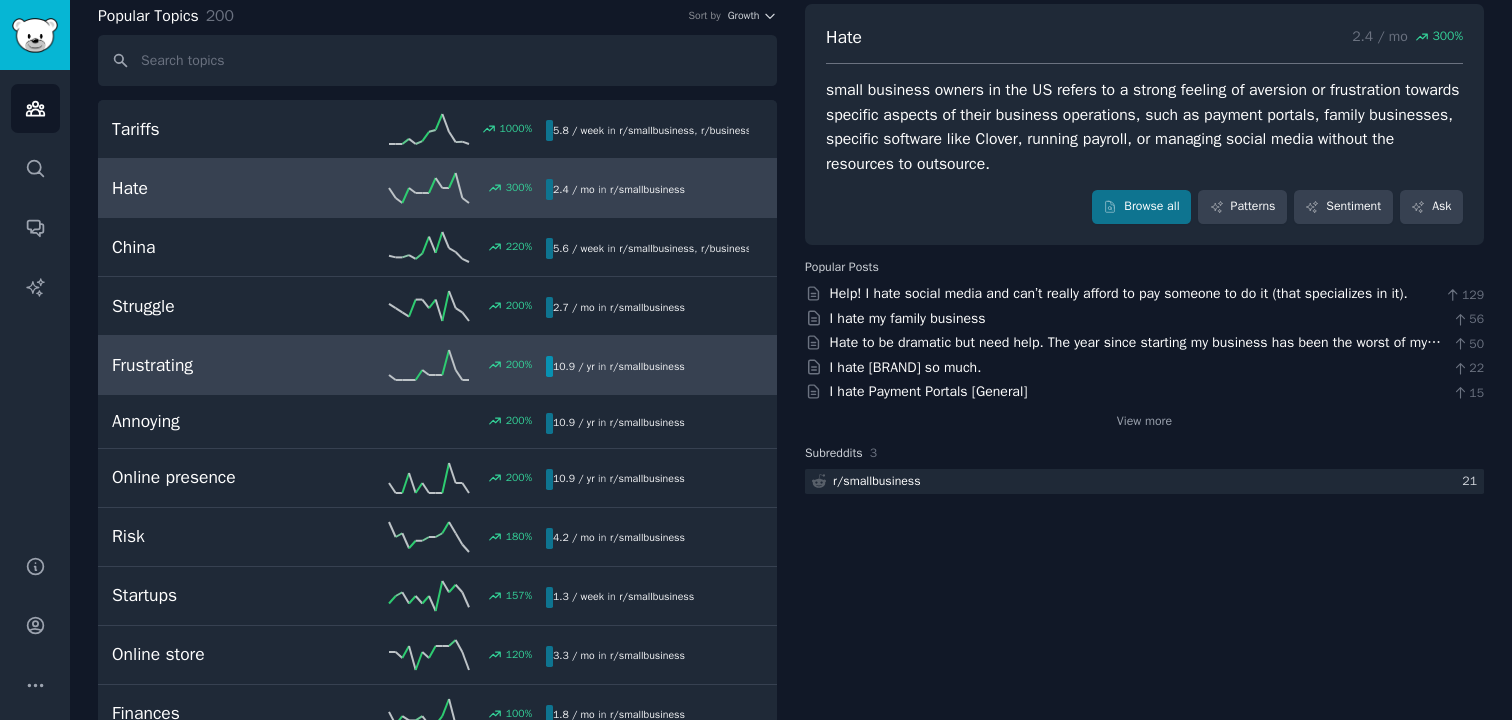 click on "r/ smallbusiness" at bounding box center [647, 366] 